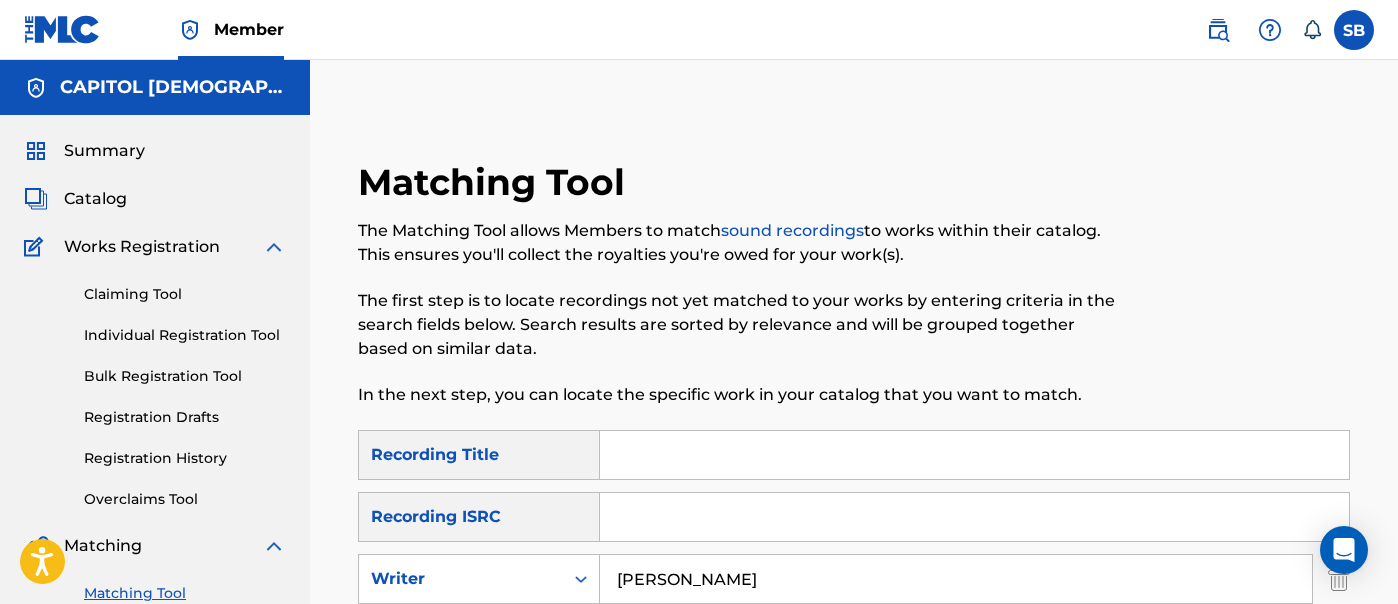 scroll, scrollTop: 3333, scrollLeft: 0, axis: vertical 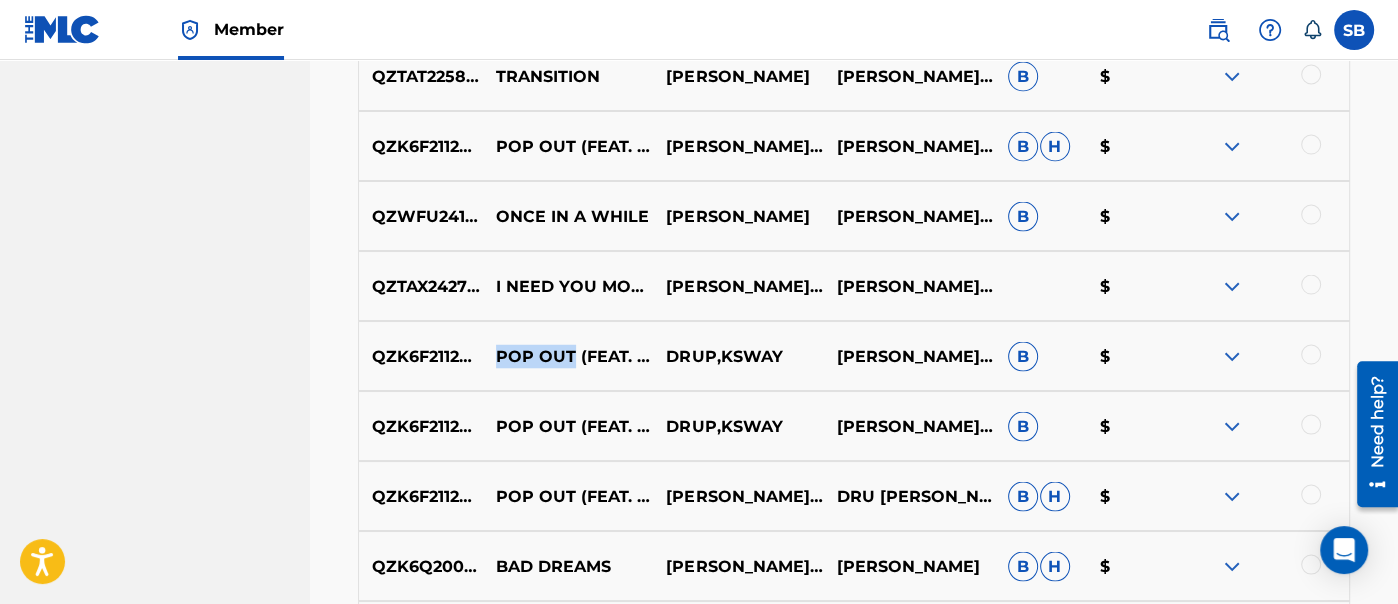 drag, startPoint x: 568, startPoint y: 341, endPoint x: 492, endPoint y: 339, distance: 76.02631 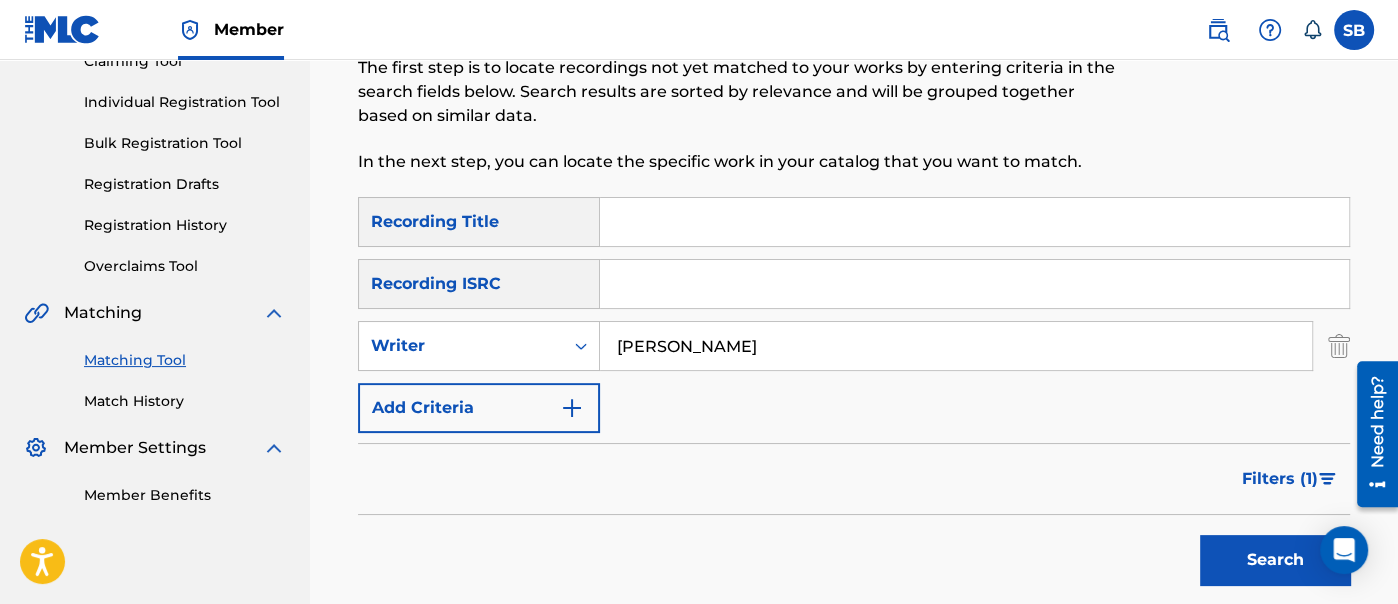 scroll, scrollTop: 0, scrollLeft: 0, axis: both 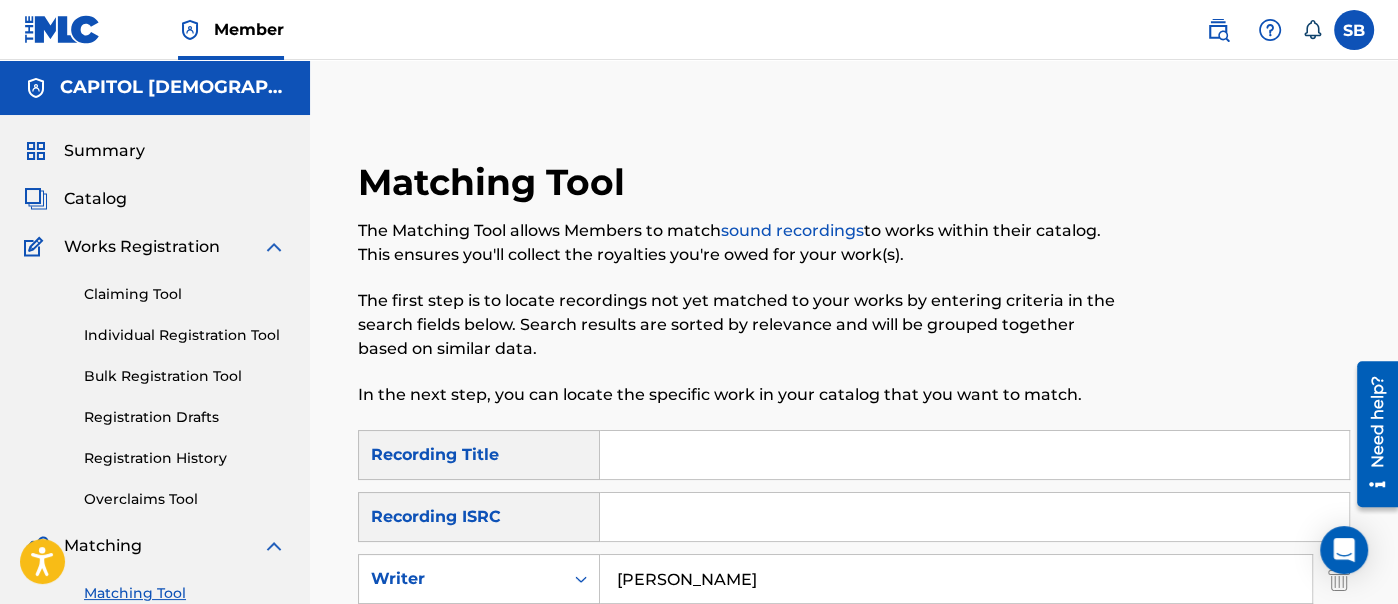 click on "Individual Registration Tool" at bounding box center (185, 335) 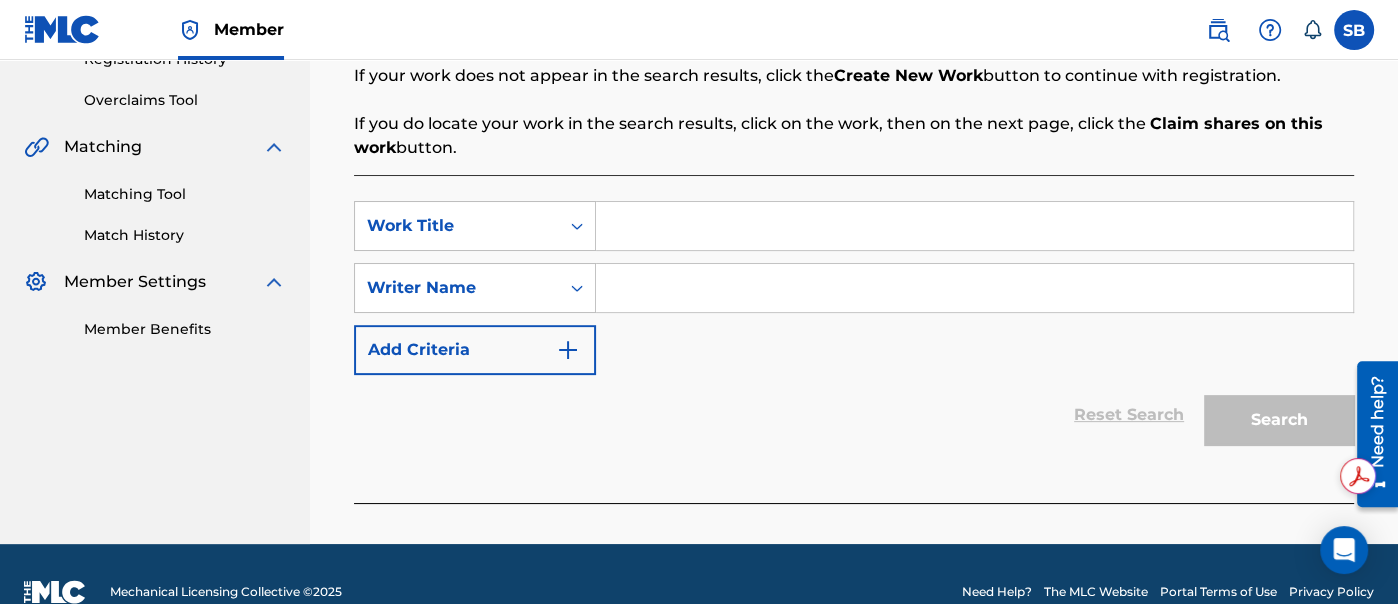 scroll, scrollTop: 402, scrollLeft: 0, axis: vertical 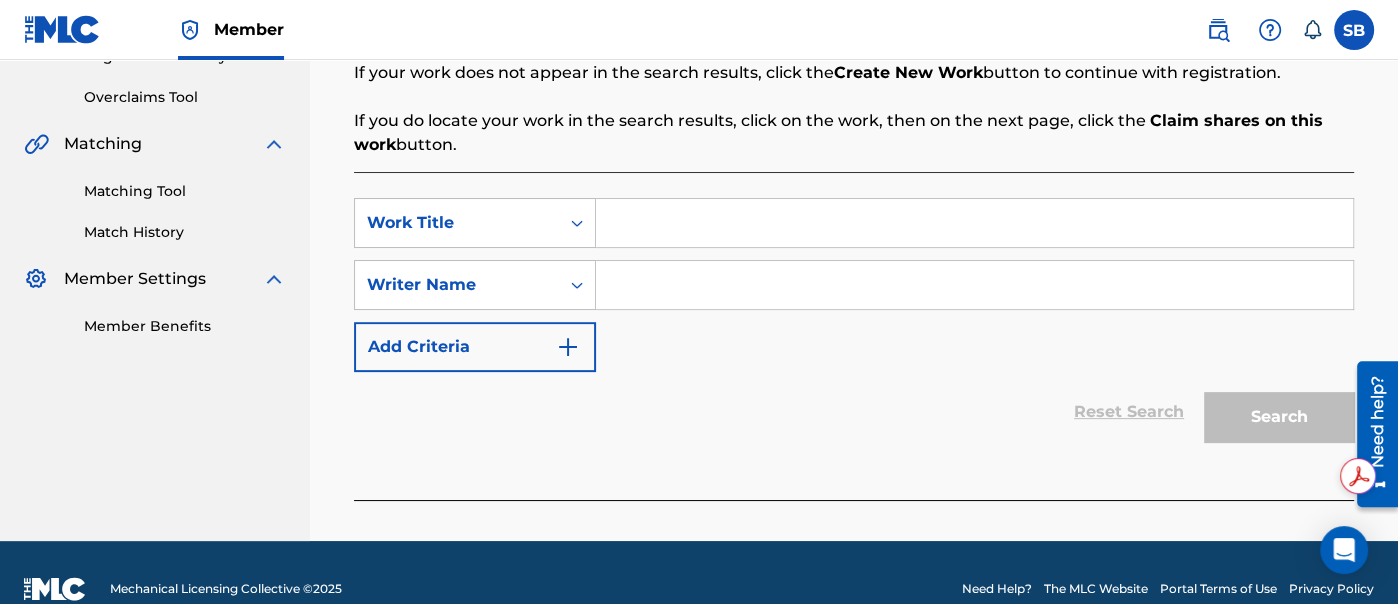 click at bounding box center (974, 223) 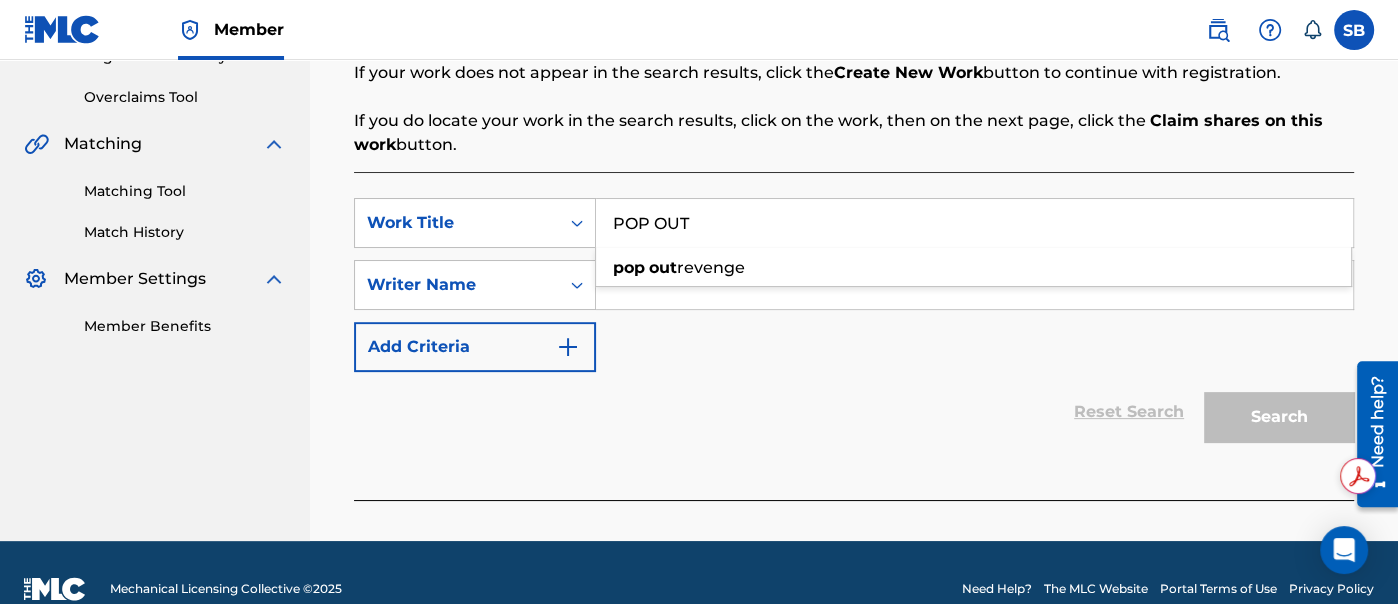 type on "POP OUT" 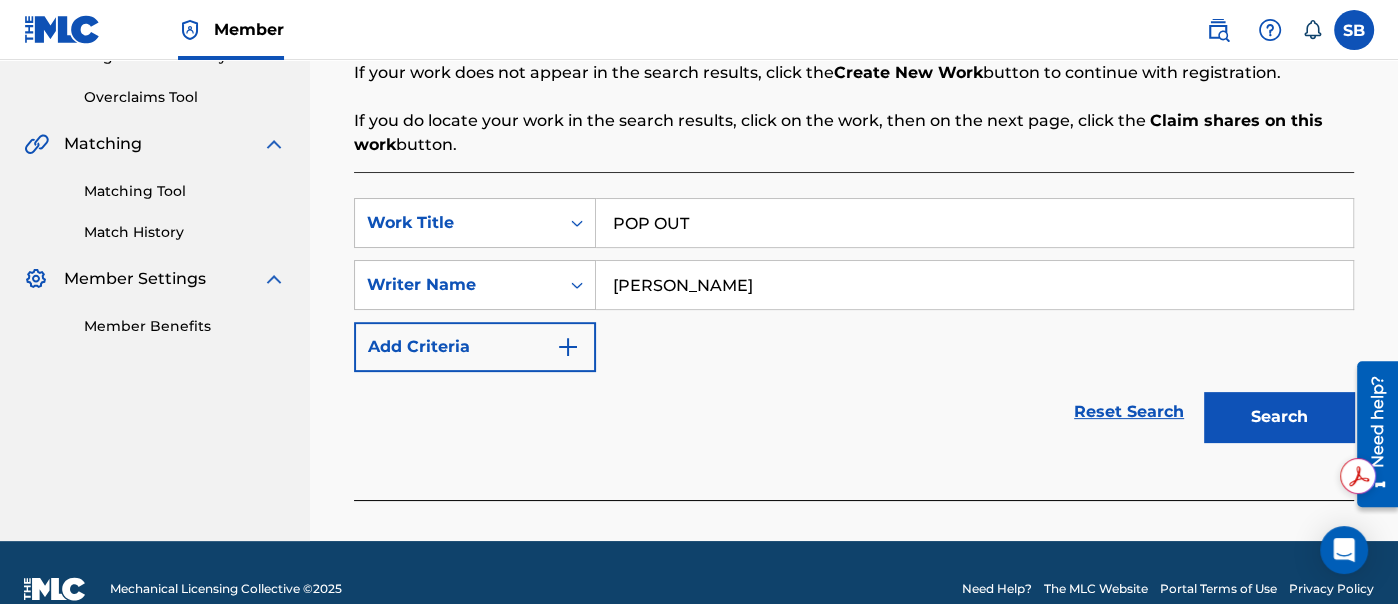type on "[PERSON_NAME]" 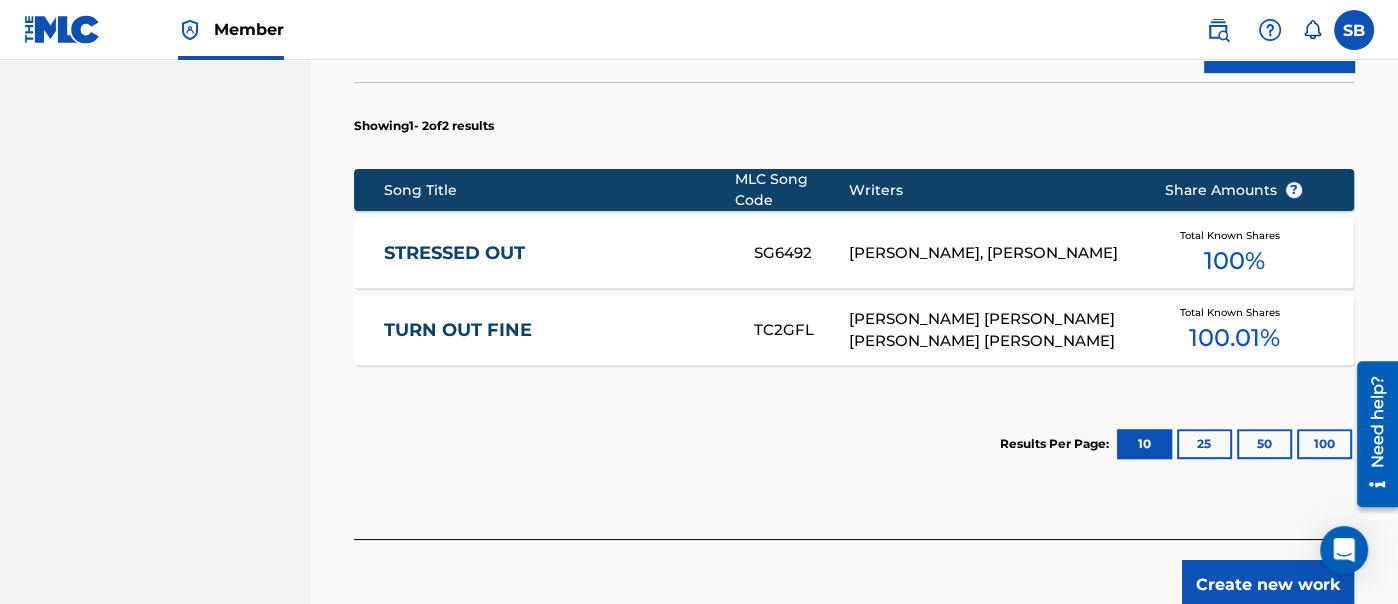 scroll, scrollTop: 773, scrollLeft: 0, axis: vertical 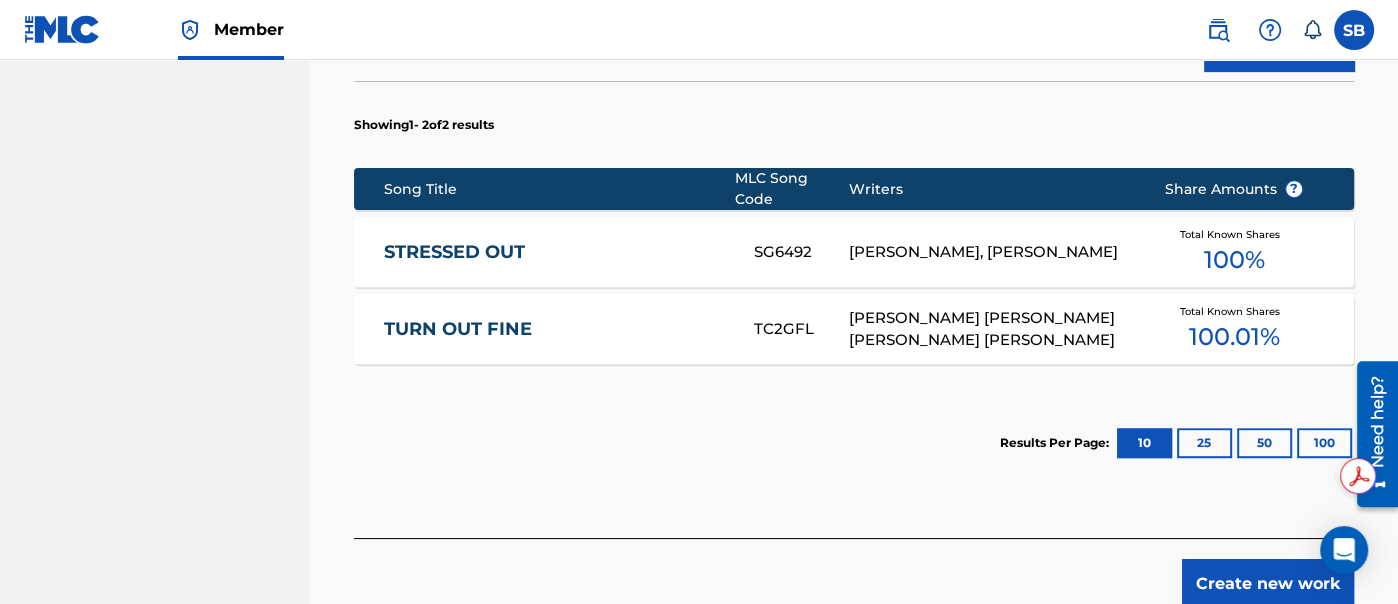 click on "CAPITOL [DEMOGRAPHIC_DATA] MUSIC GROUP Summary Catalog Works Registration Claiming Tool Individual Registration Tool Bulk Registration Tool Registration Drafts Registration History Overclaims Tool Matching Matching Tool Match History Member Settings Member Benefits" at bounding box center (155, -42) 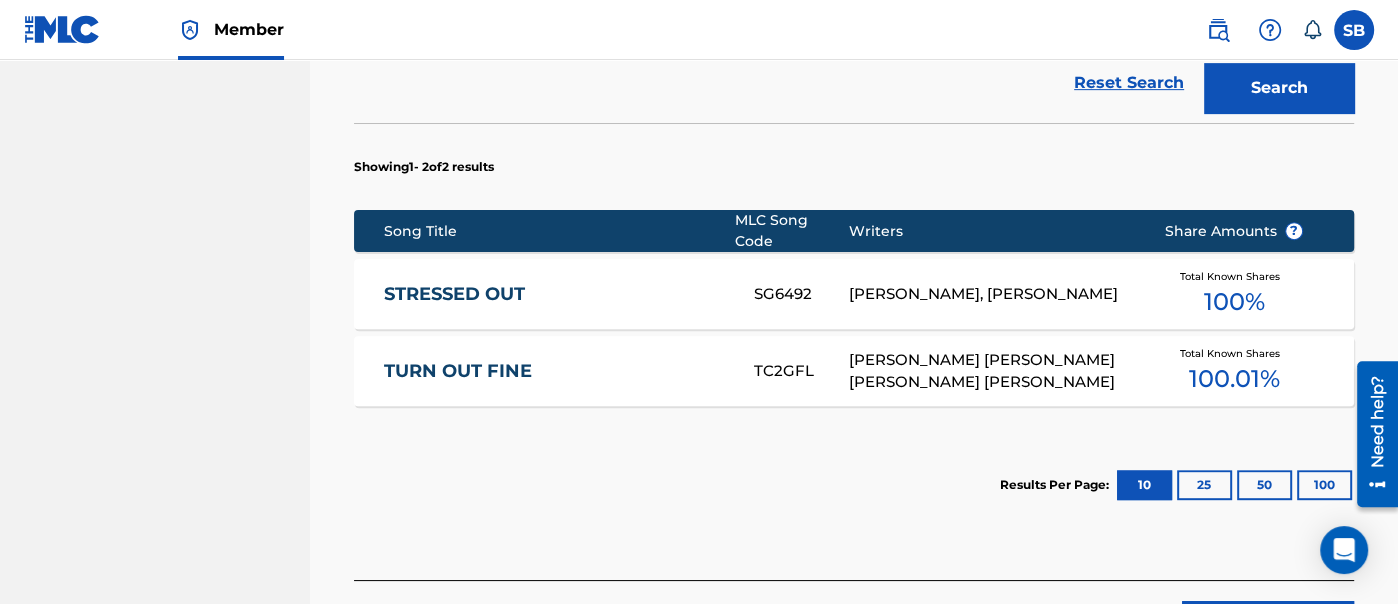 scroll, scrollTop: 880, scrollLeft: 0, axis: vertical 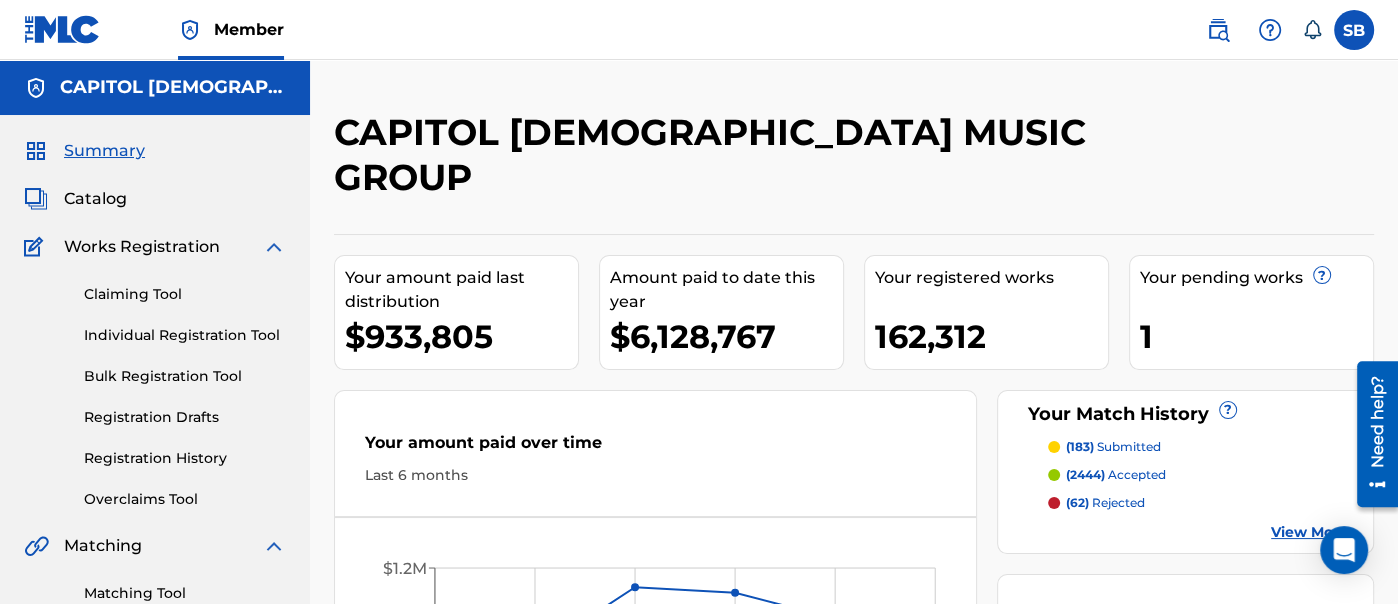 click on "Individual Registration Tool" at bounding box center (185, 335) 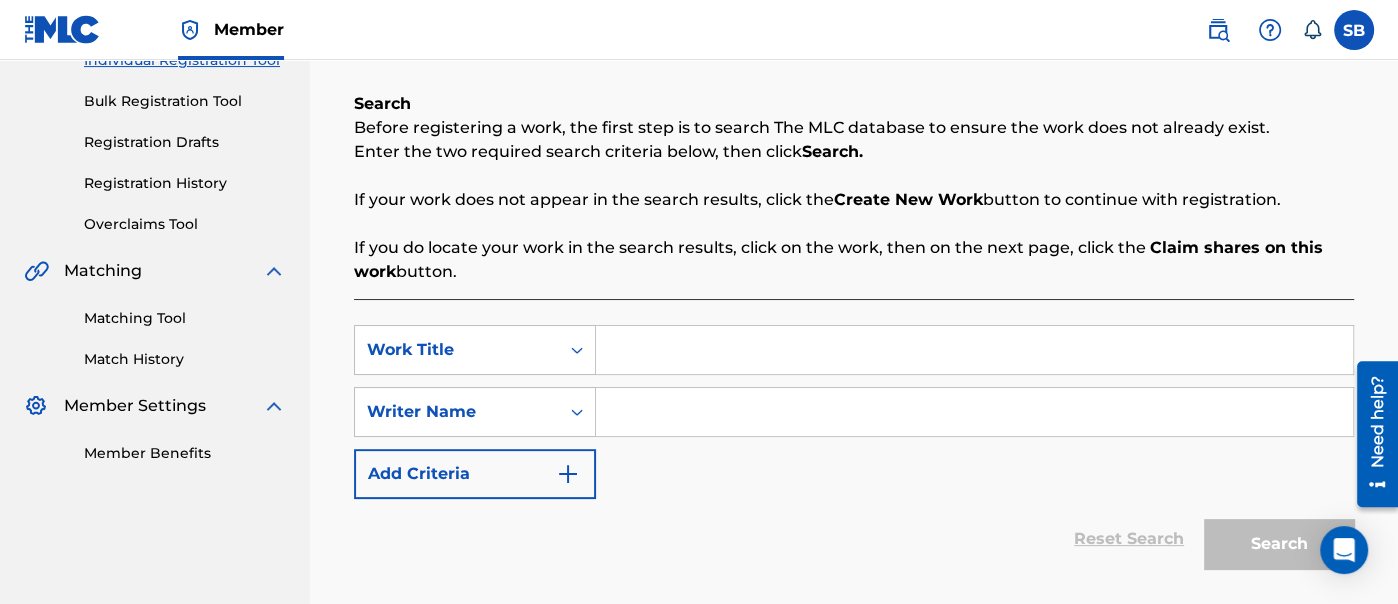 scroll, scrollTop: 293, scrollLeft: 0, axis: vertical 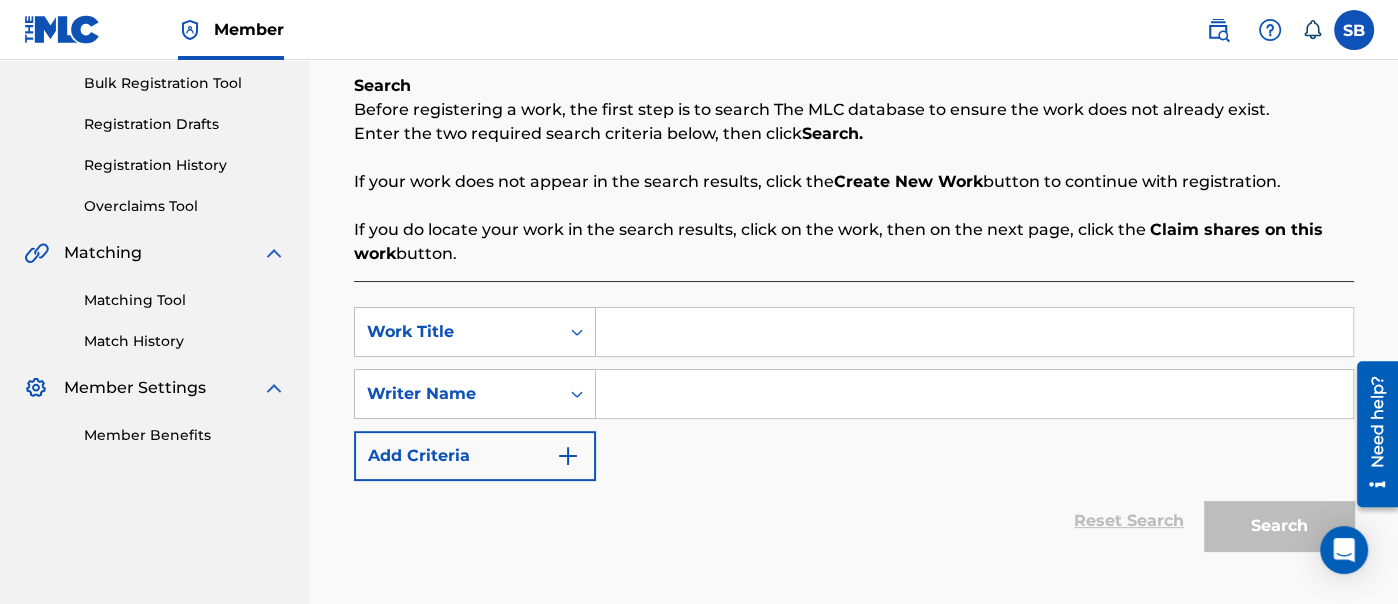 click at bounding box center (974, 332) 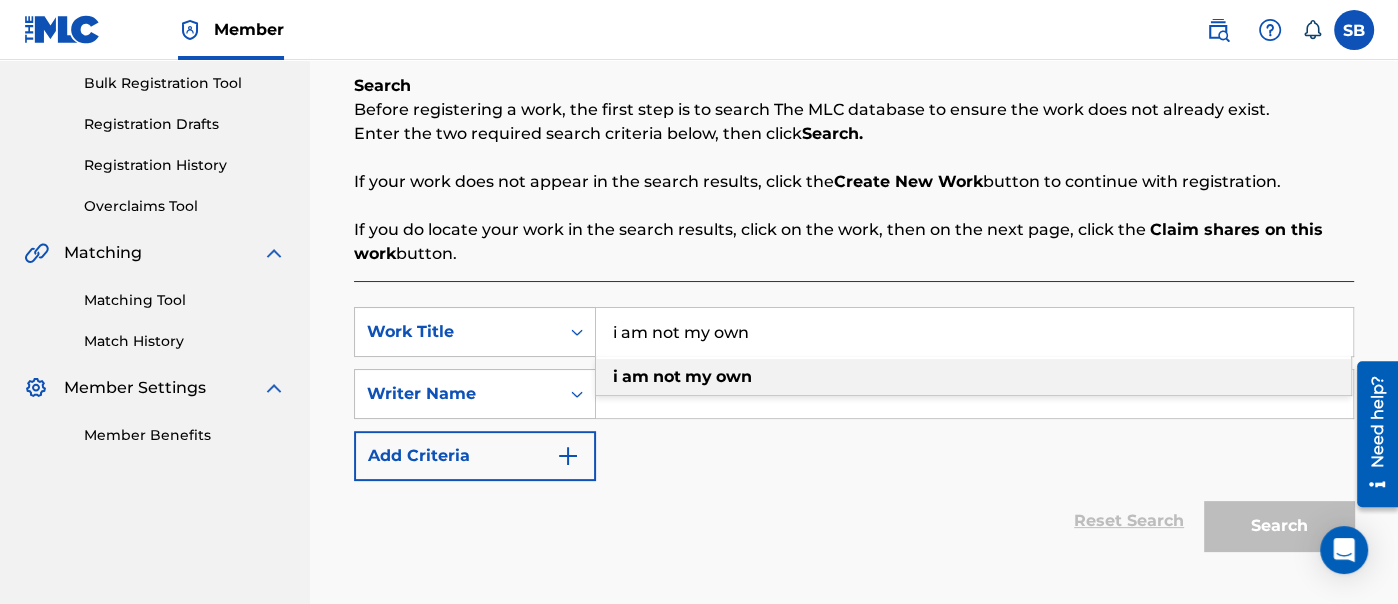 type on "i am not my own" 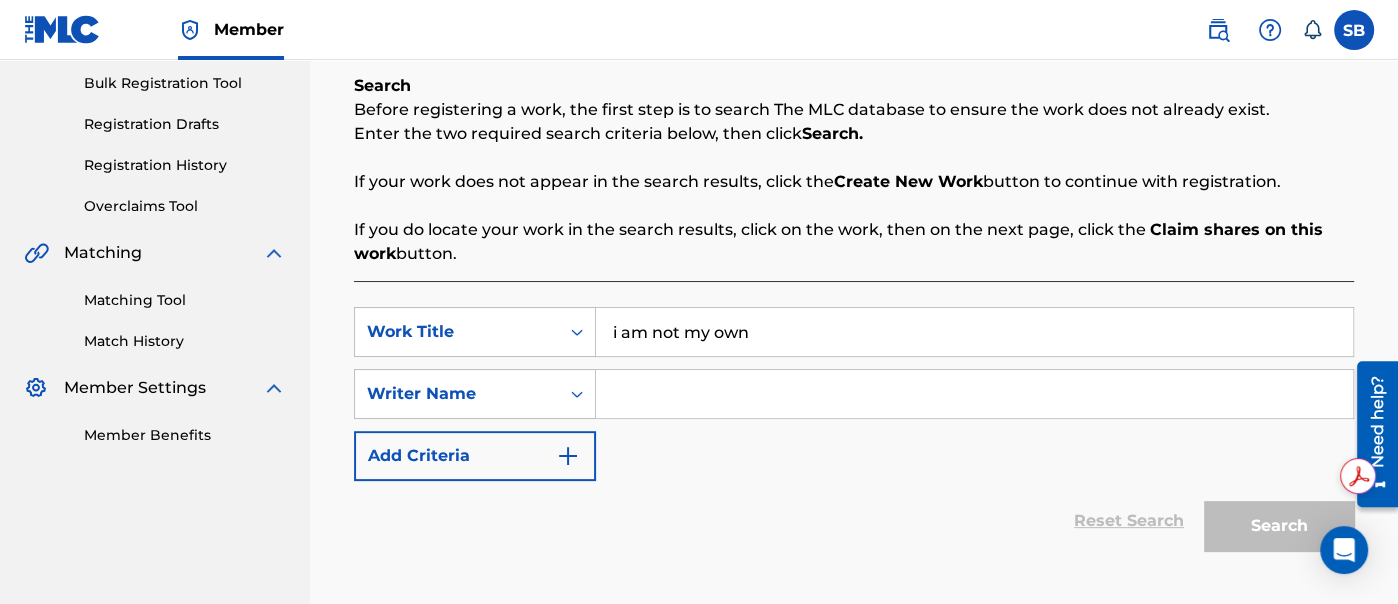 click at bounding box center (974, 394) 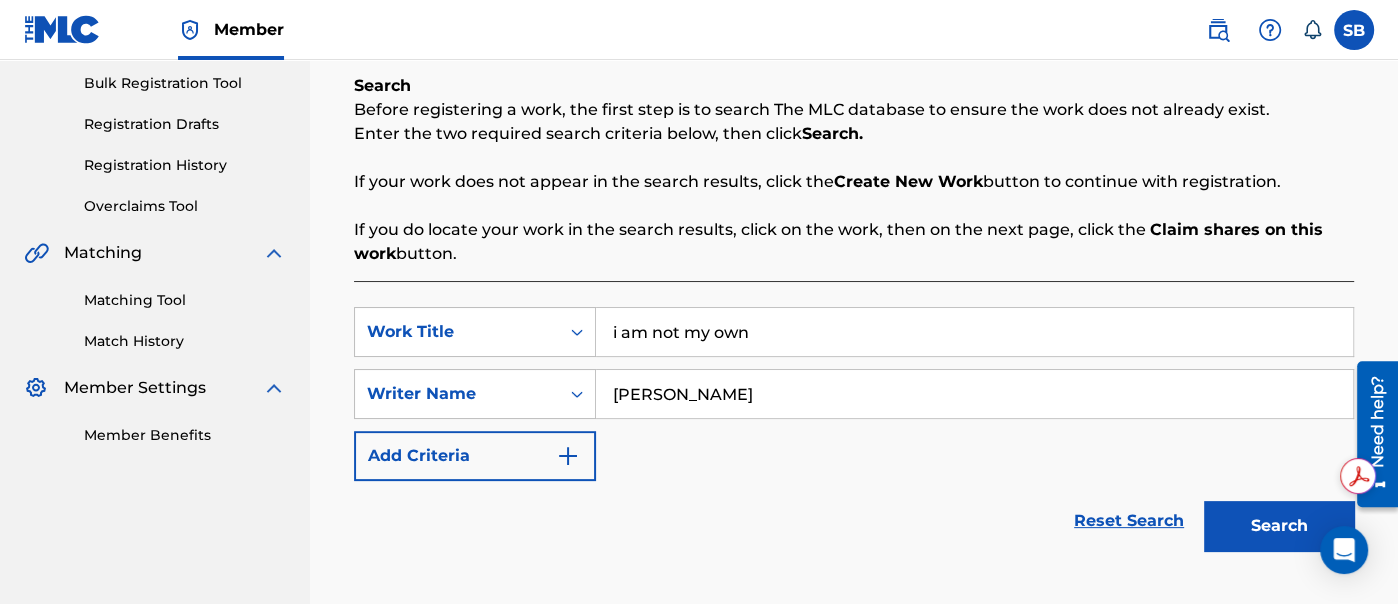 type on "skye peterson" 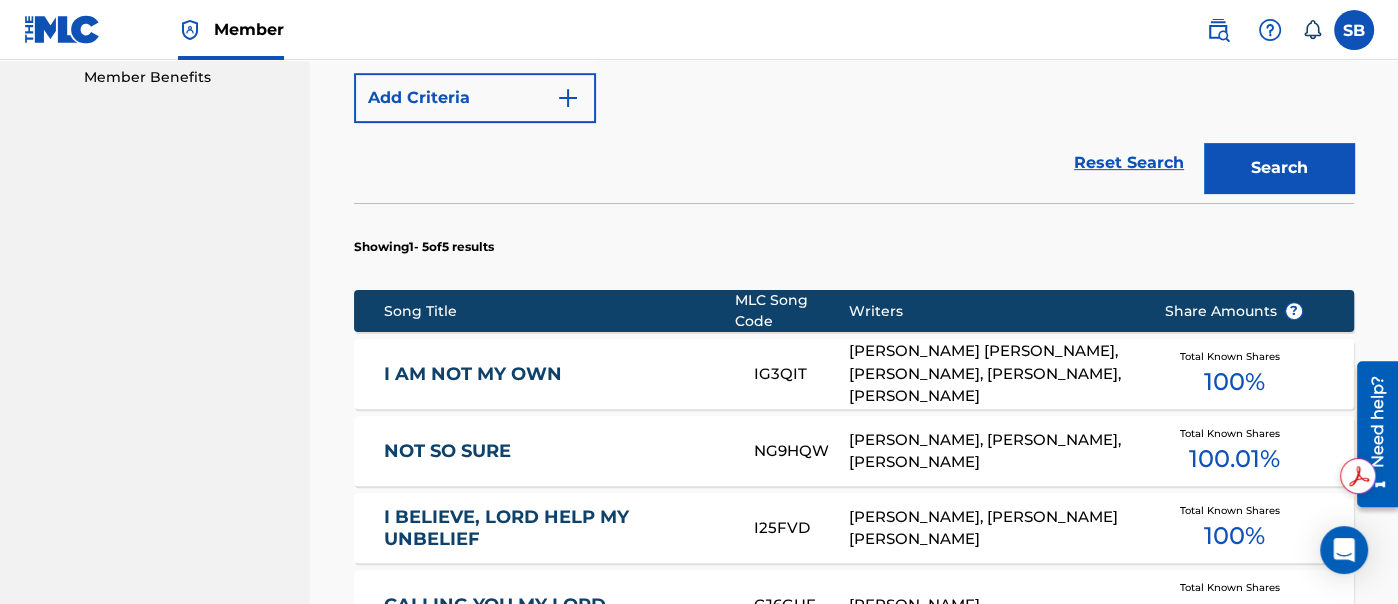scroll, scrollTop: 722, scrollLeft: 0, axis: vertical 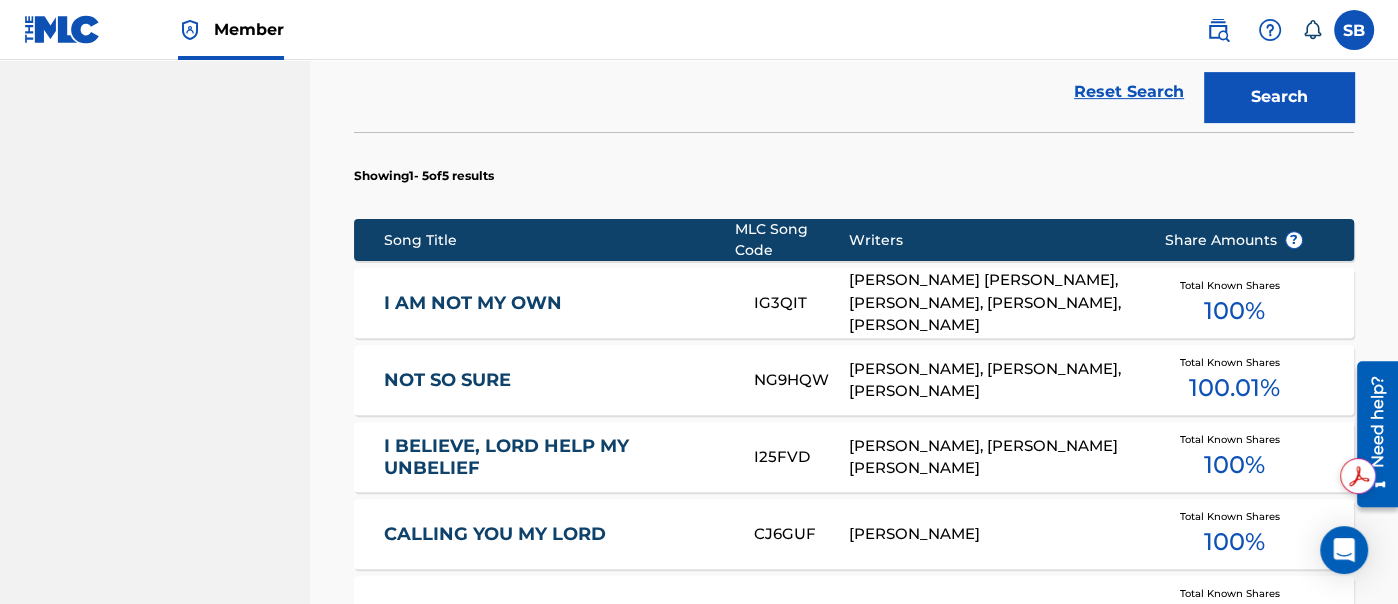 click on "I AM NOT MY OWN" at bounding box center [555, 303] 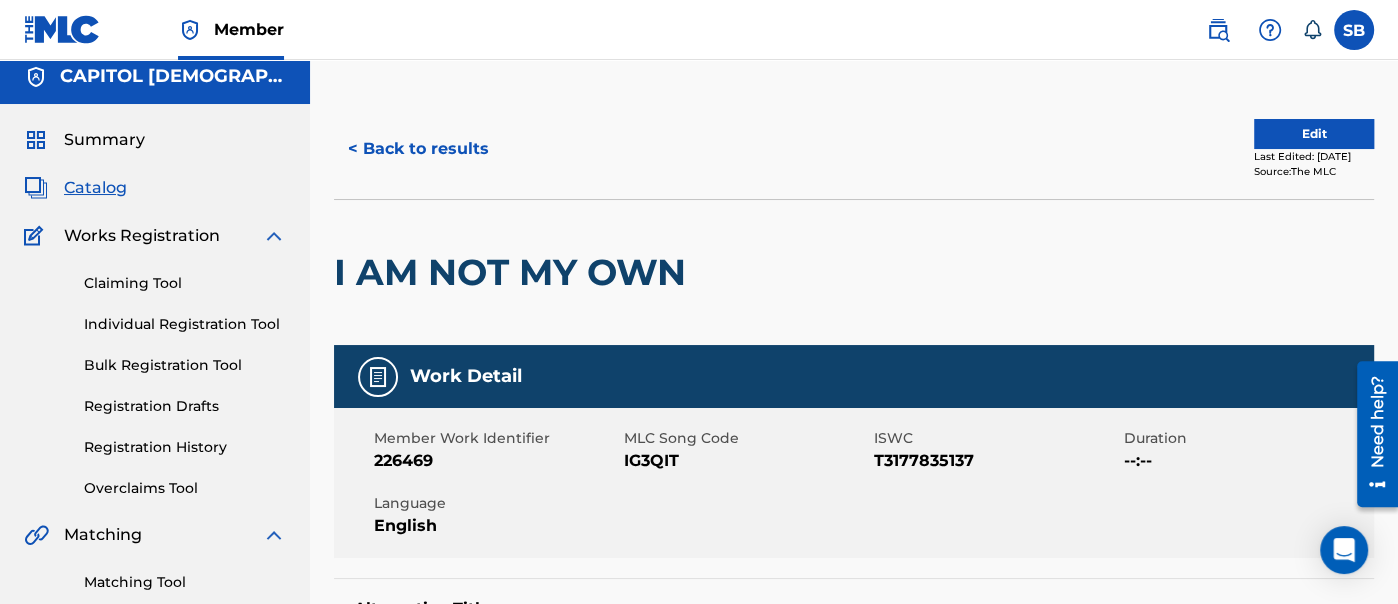 scroll, scrollTop: 0, scrollLeft: 0, axis: both 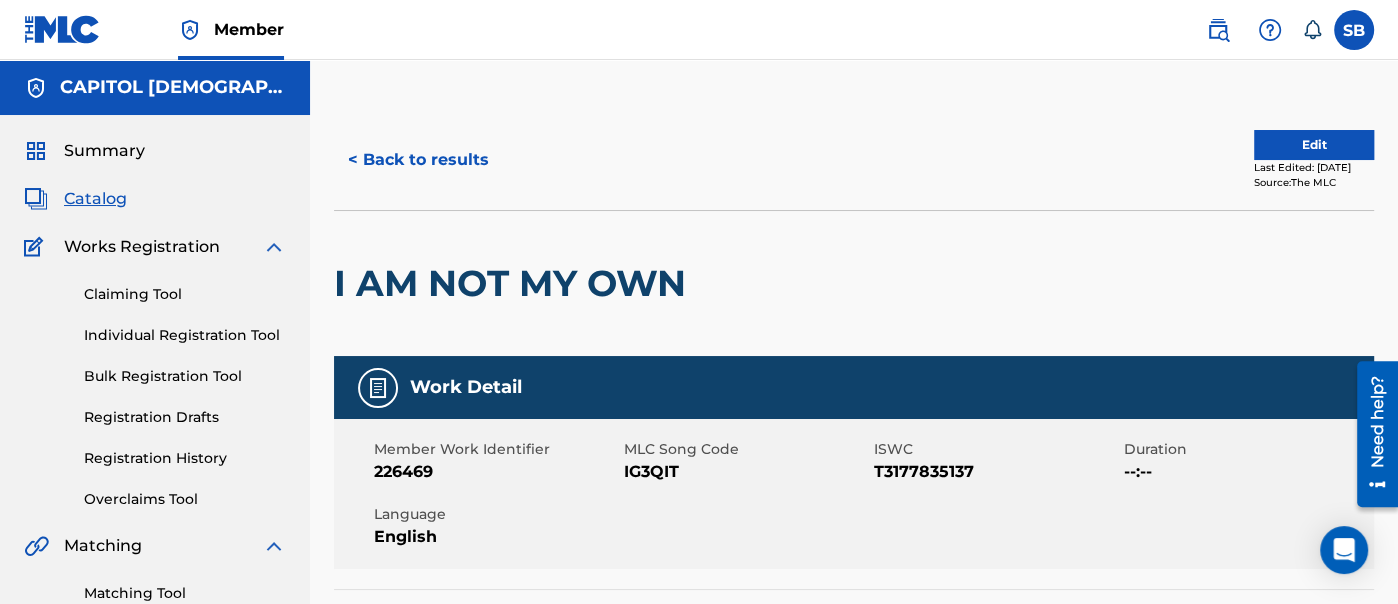 click on "Edit" at bounding box center (1314, 145) 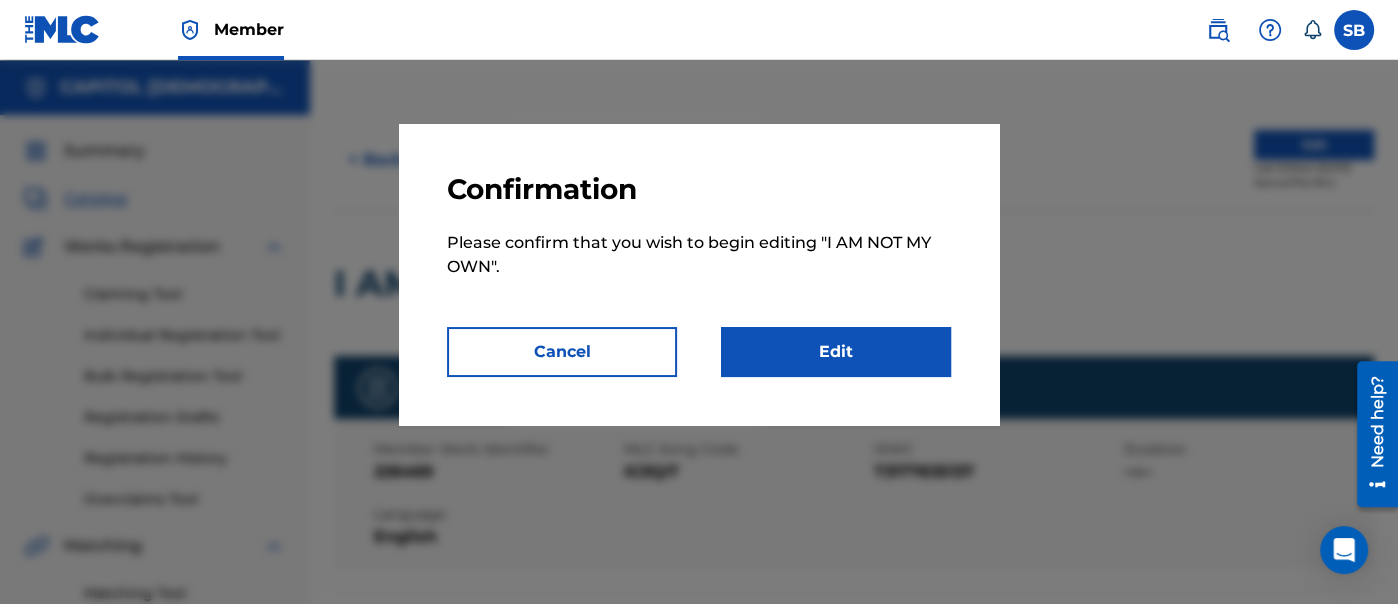 click on "Edit" at bounding box center (836, 352) 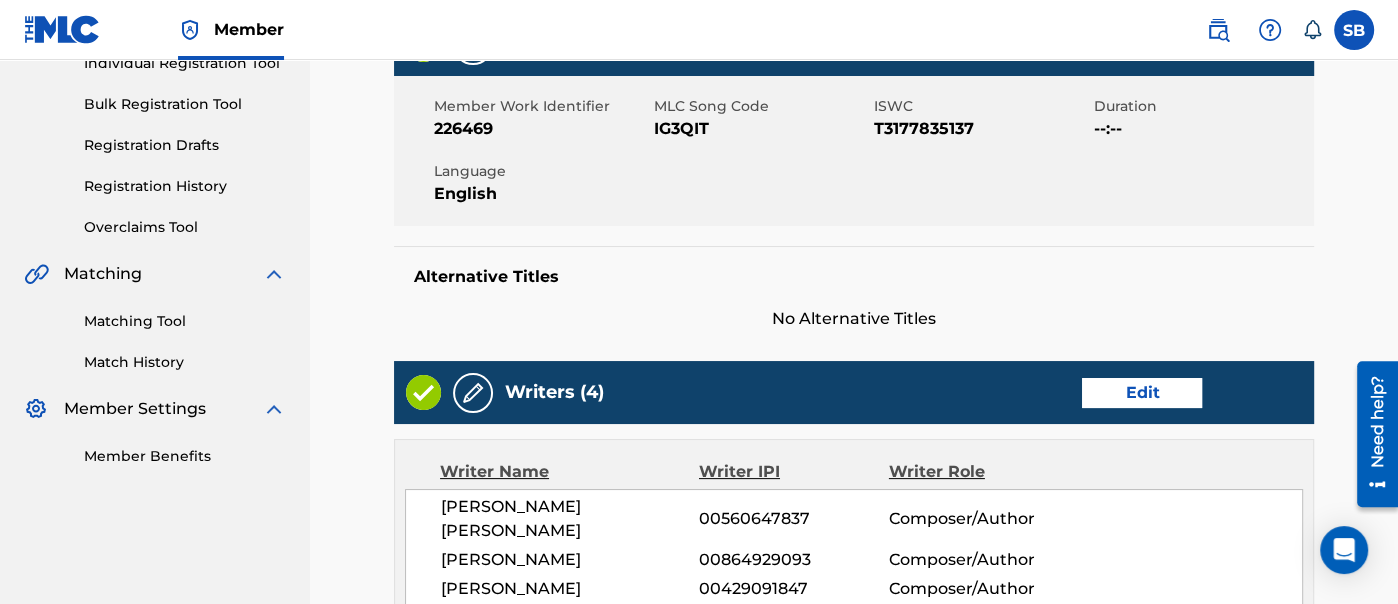 scroll, scrollTop: 273, scrollLeft: 0, axis: vertical 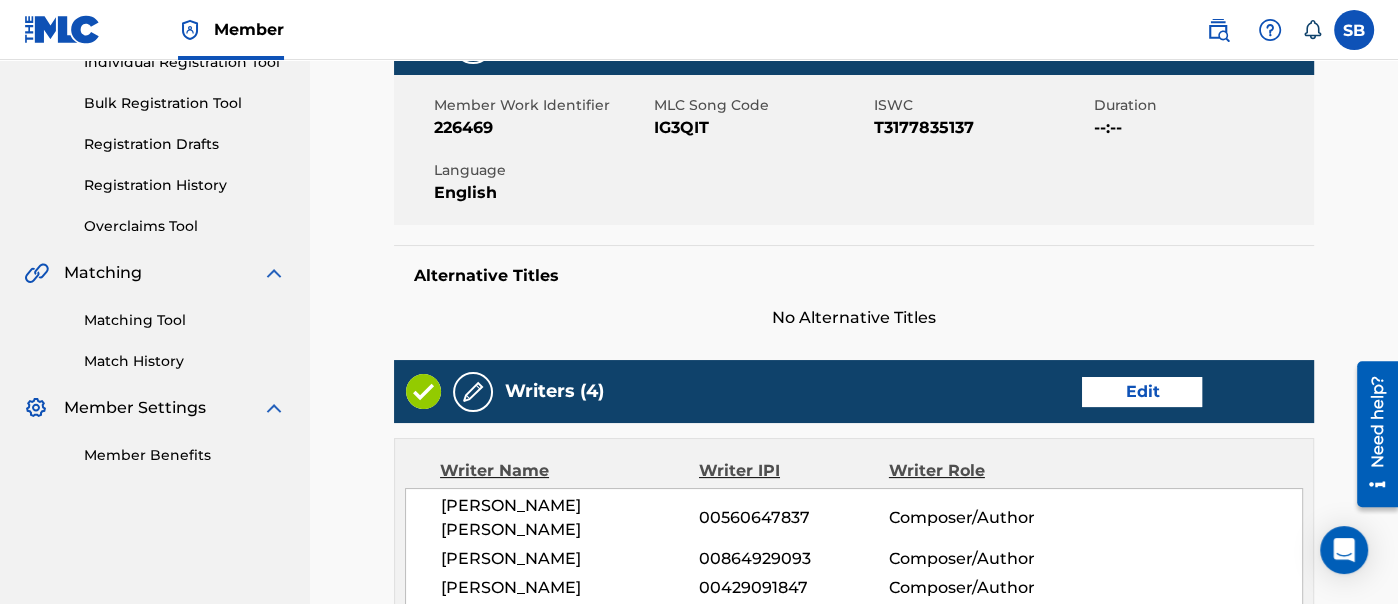 click on "Edit" at bounding box center [1142, 392] 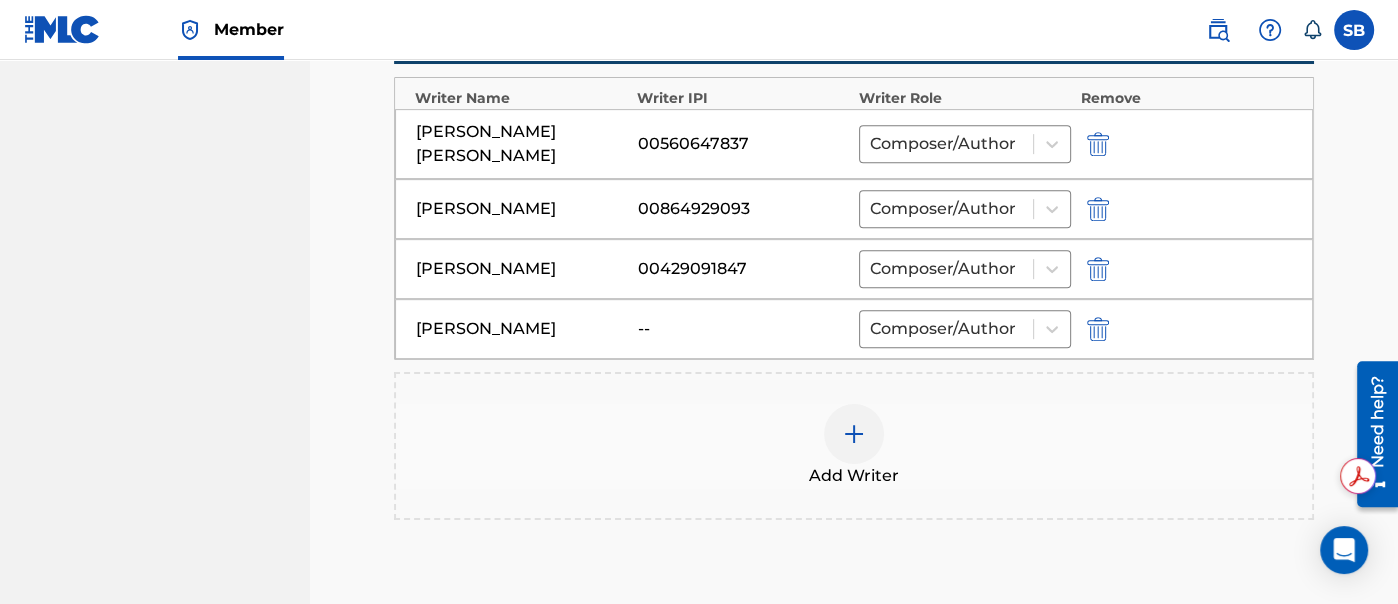 scroll, scrollTop: 673, scrollLeft: 0, axis: vertical 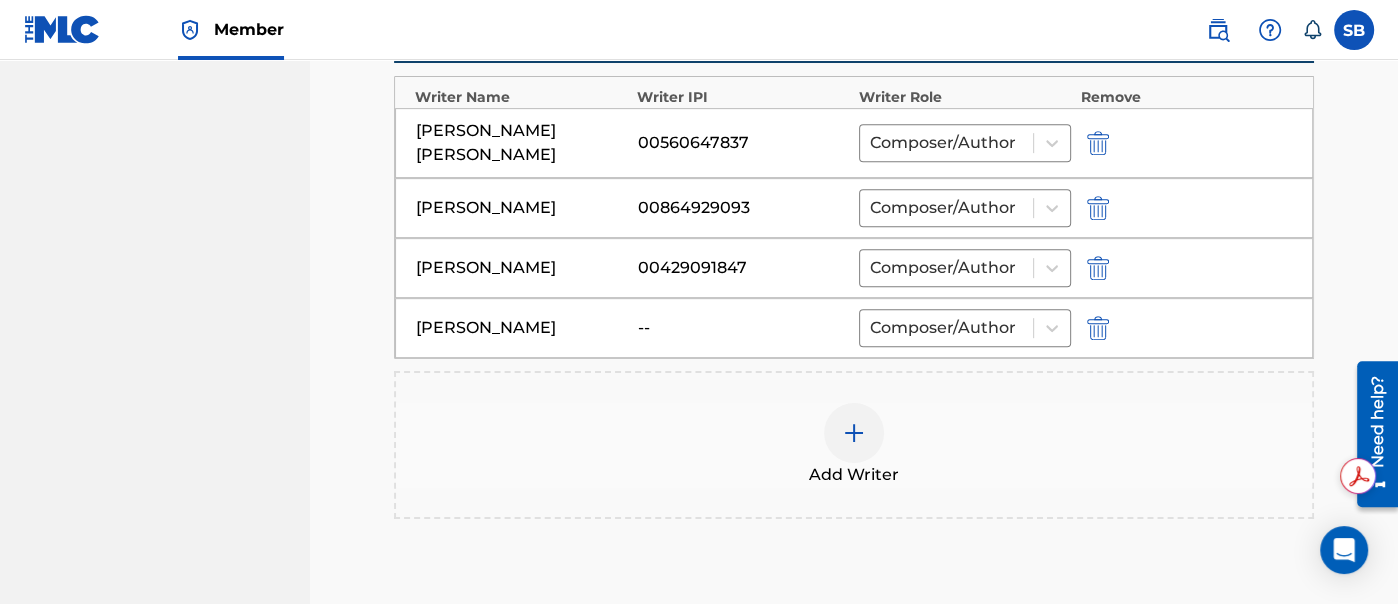 click at bounding box center [1098, 328] 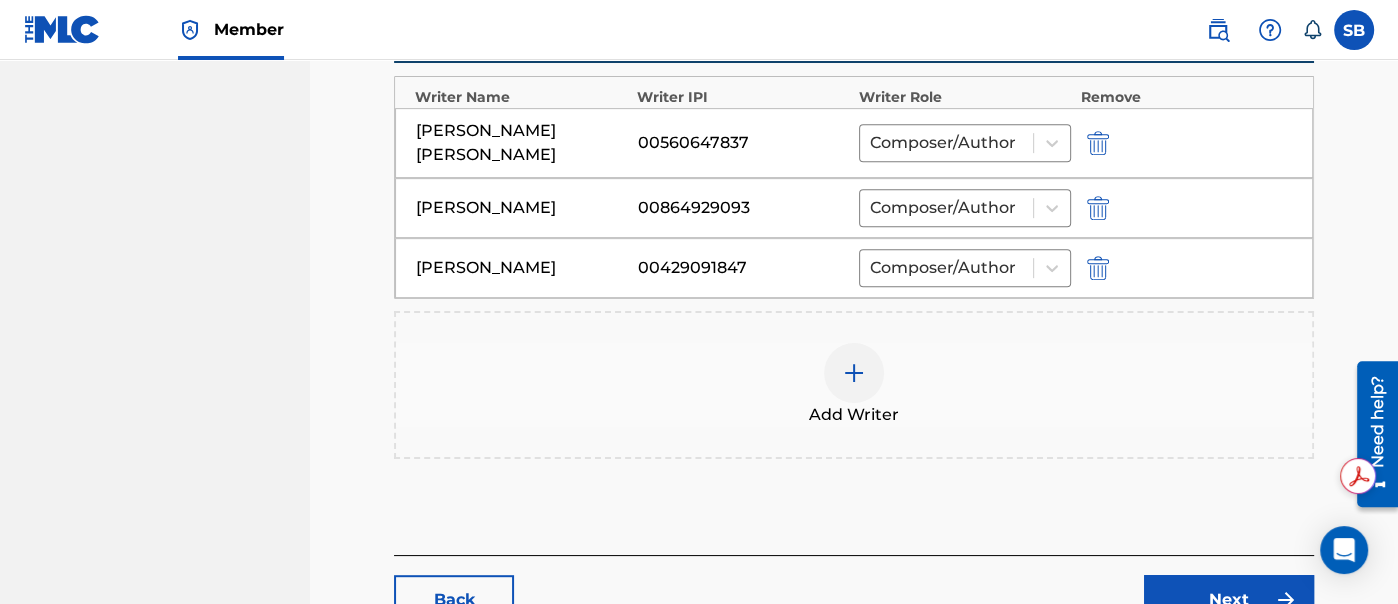 click at bounding box center (854, 373) 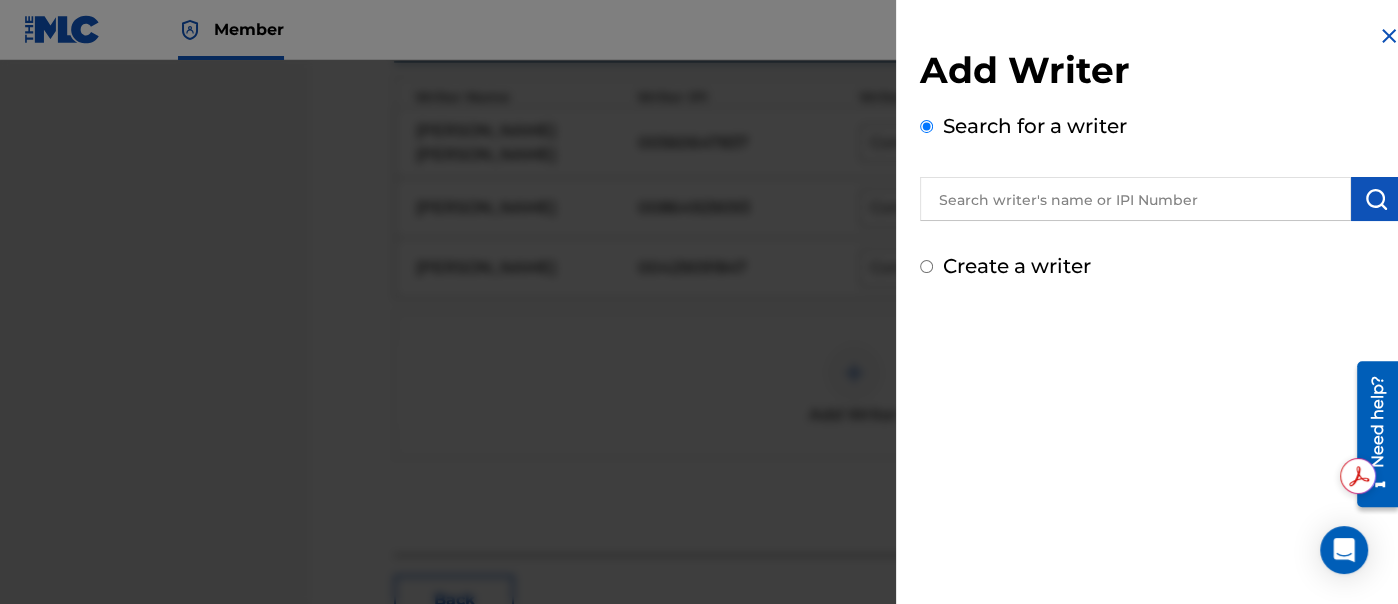 click at bounding box center [1135, 199] 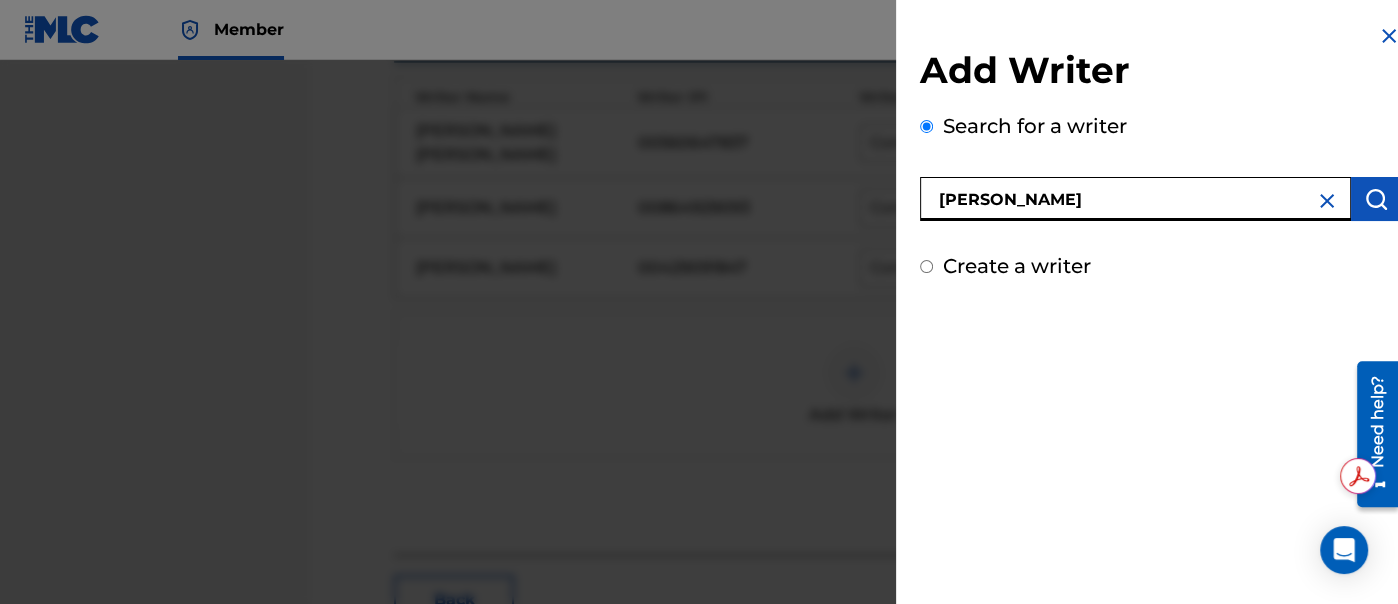 type on "thomas anderson" 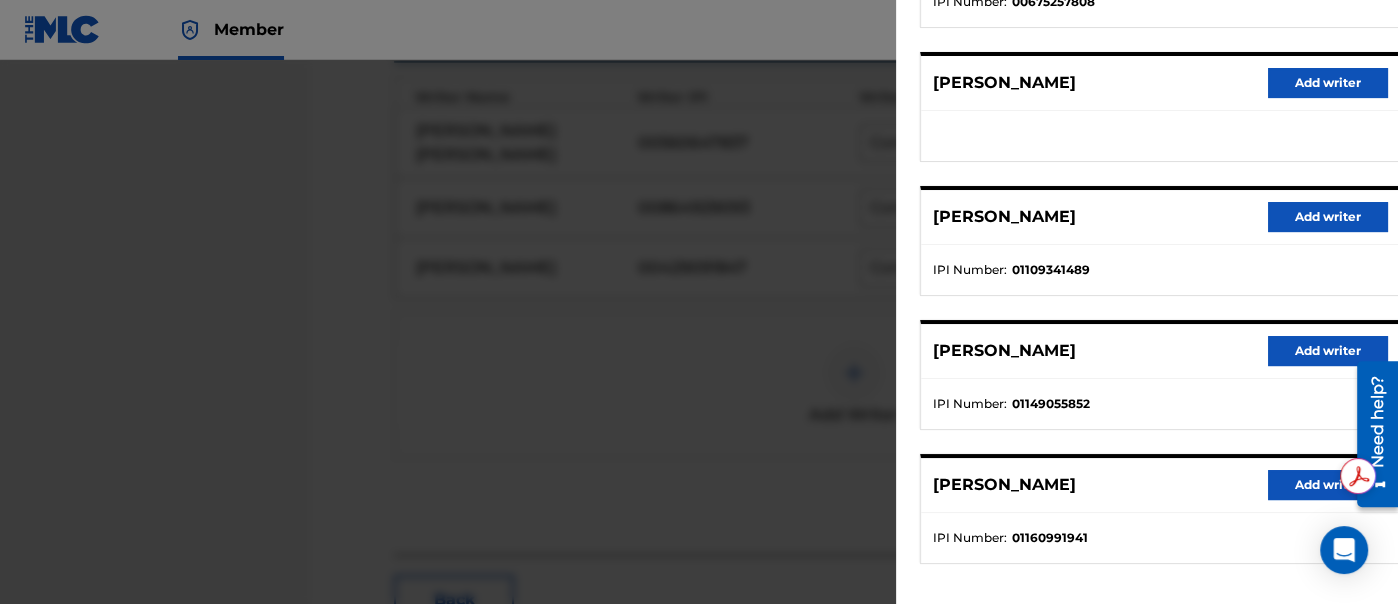scroll, scrollTop: 353, scrollLeft: 0, axis: vertical 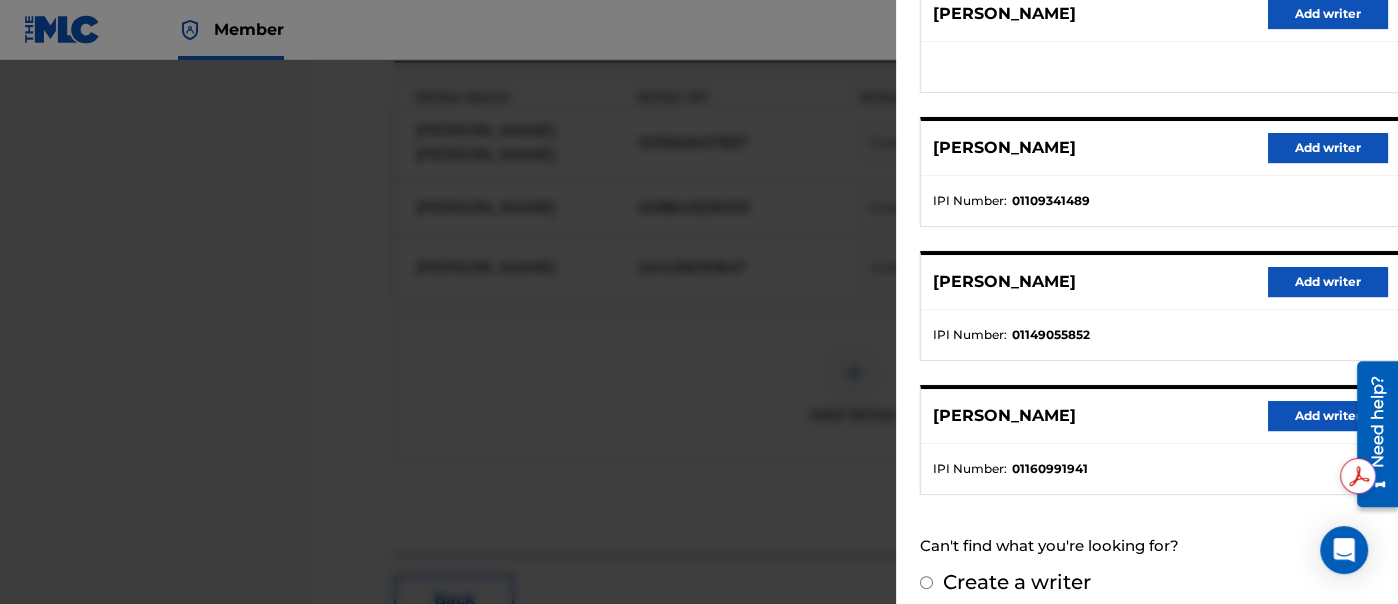 click on "Add writer" at bounding box center [1328, 416] 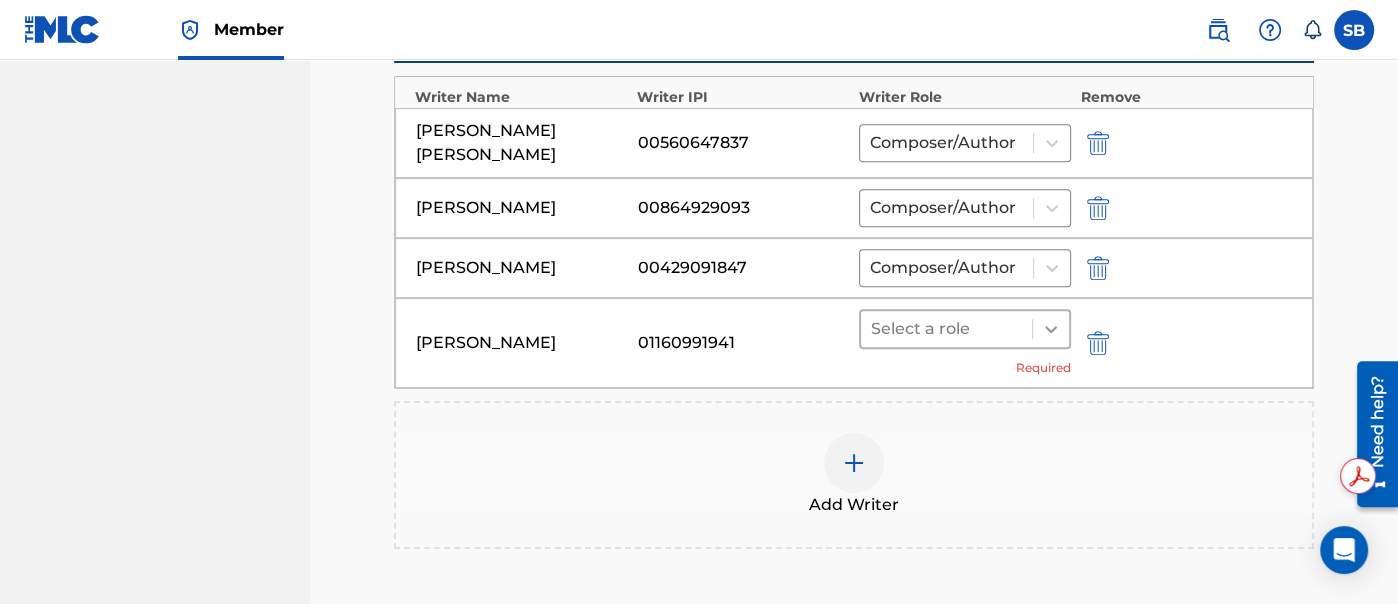 click 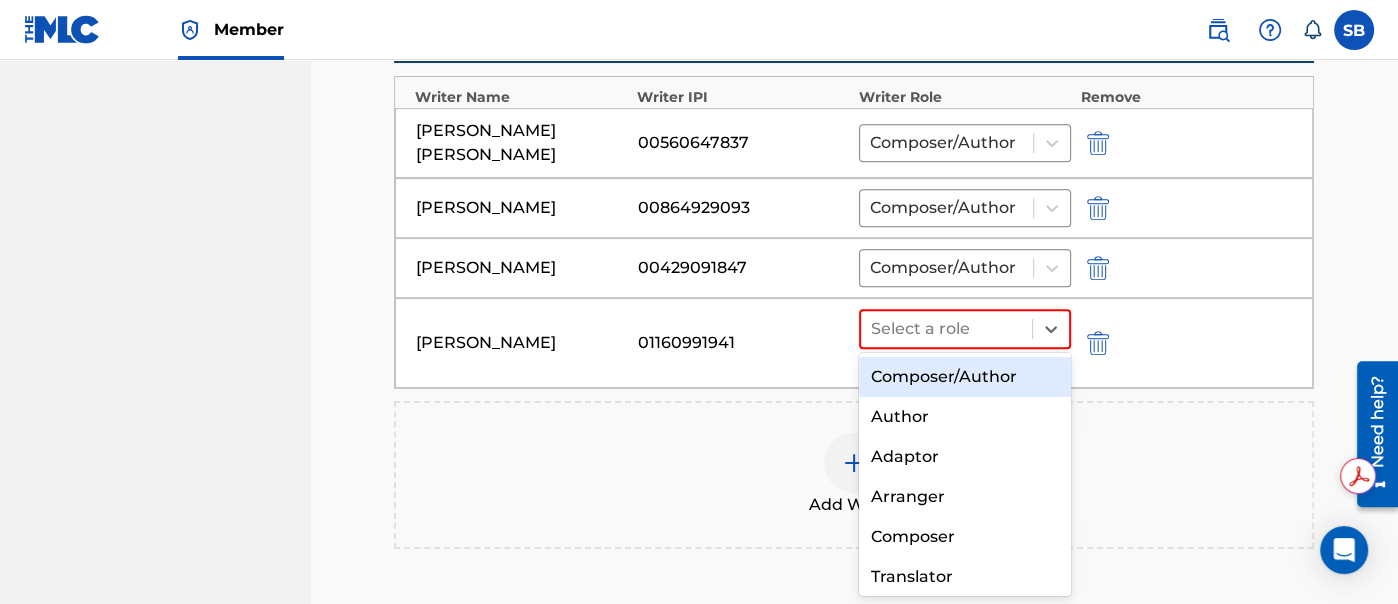 click on "Composer/Author" at bounding box center (965, 377) 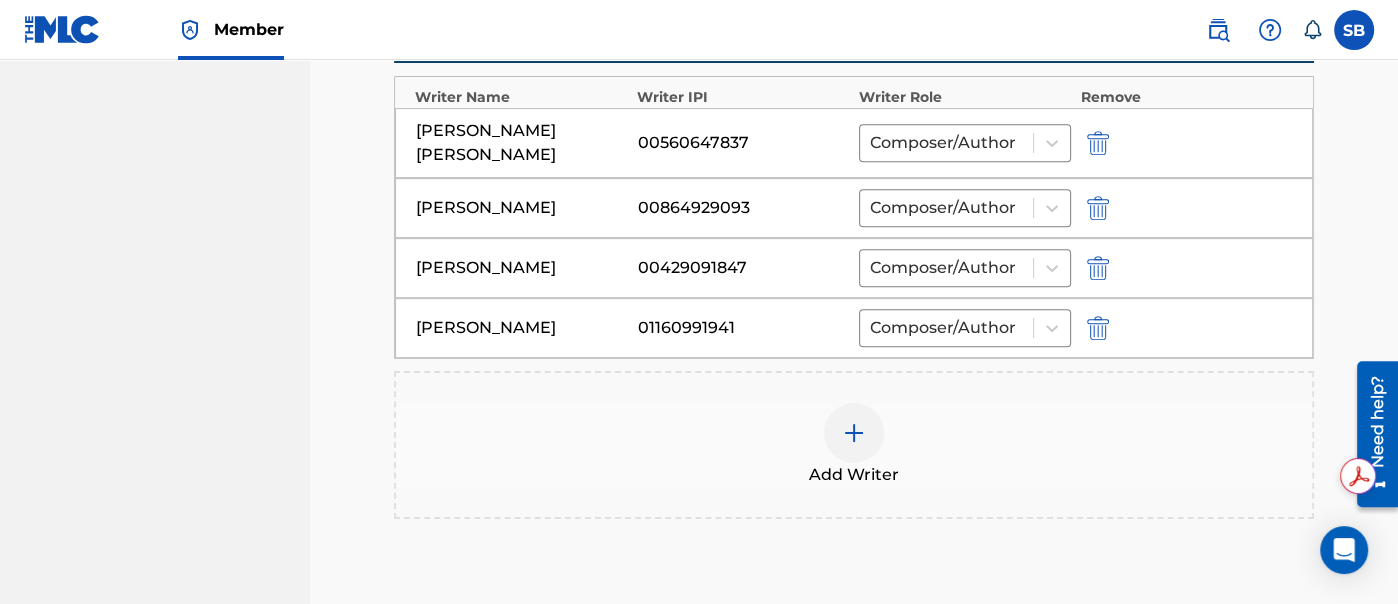 scroll, scrollTop: 876, scrollLeft: 0, axis: vertical 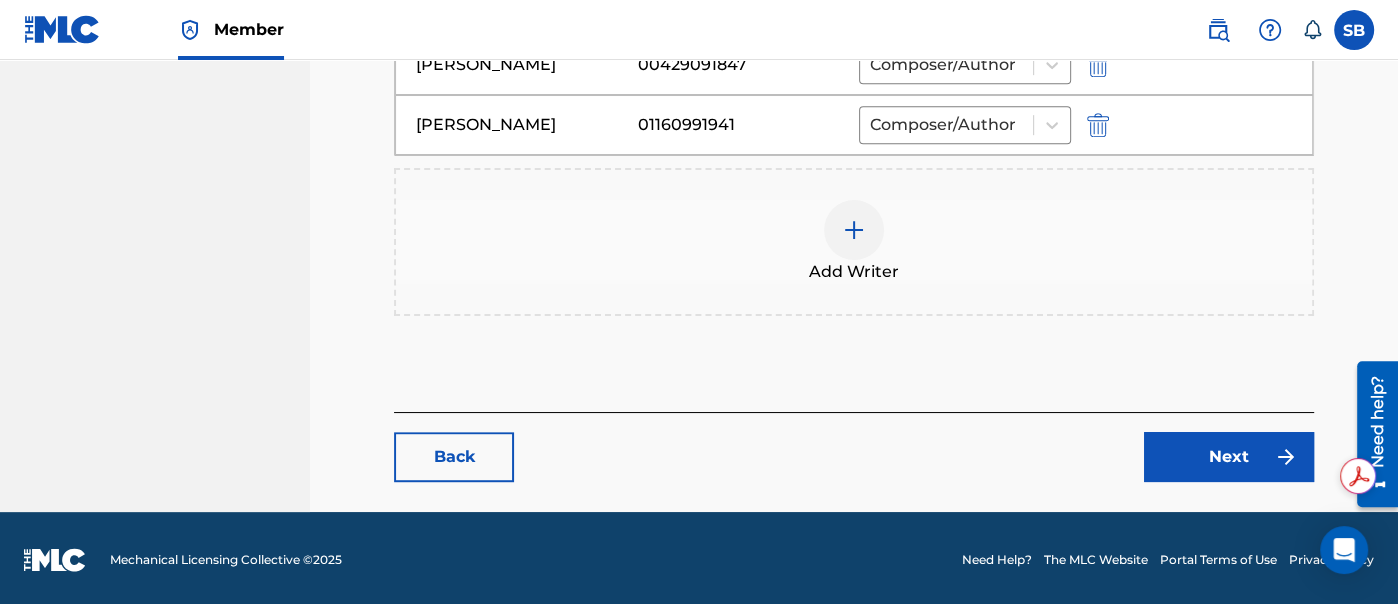 click on "Next" at bounding box center [1229, 457] 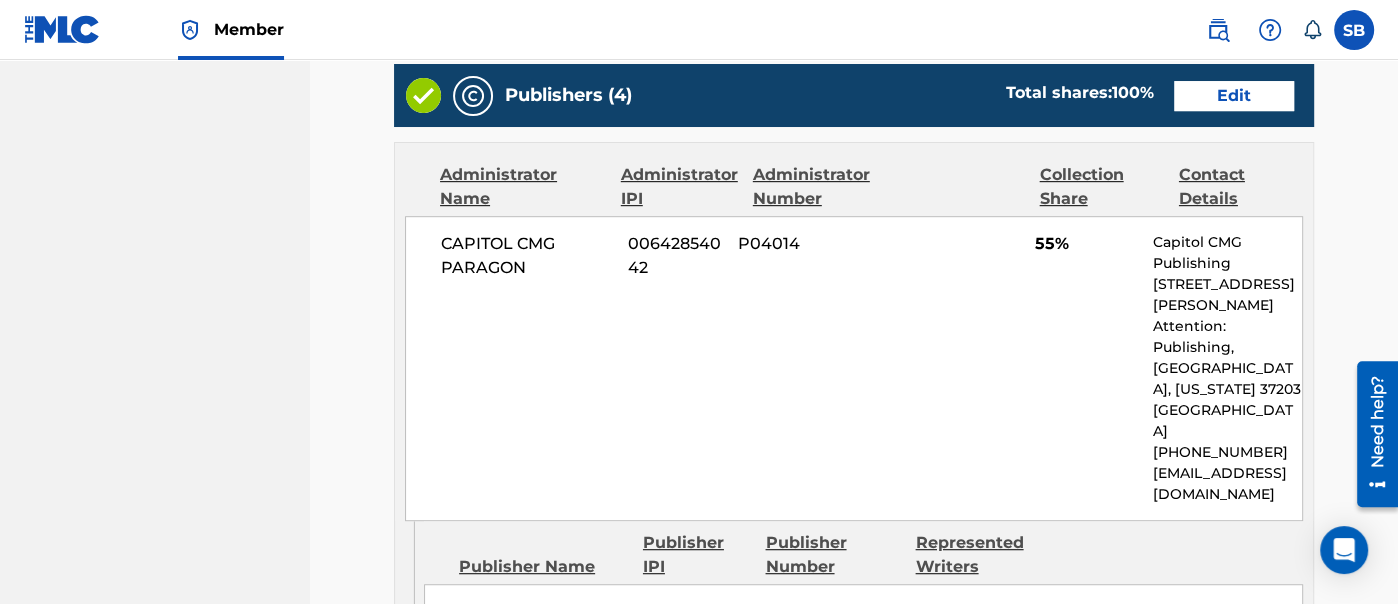 scroll, scrollTop: 897, scrollLeft: 0, axis: vertical 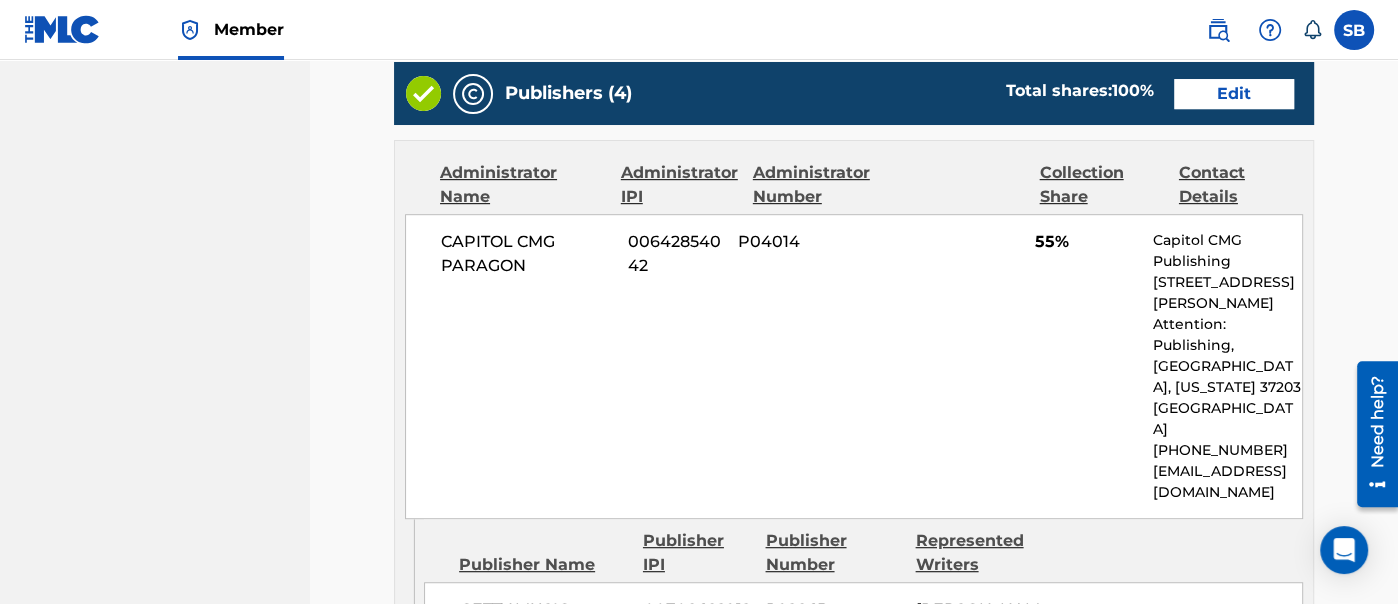 click on "Edit" at bounding box center [1234, 94] 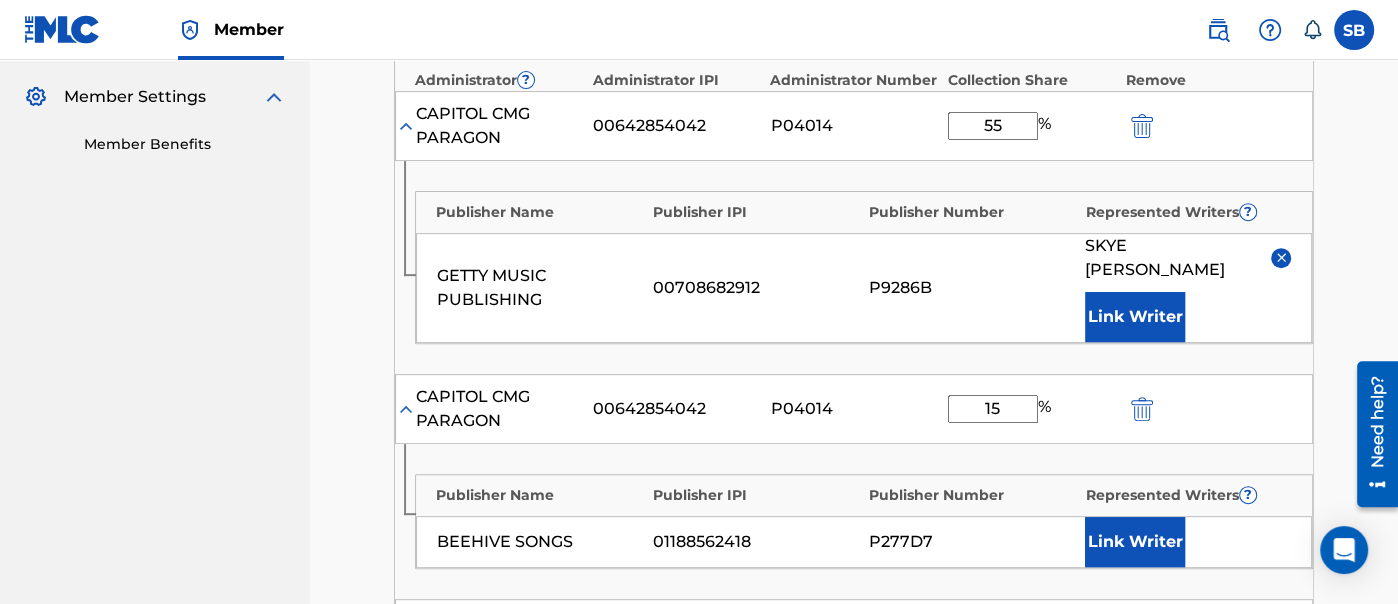 scroll, scrollTop: 611, scrollLeft: 0, axis: vertical 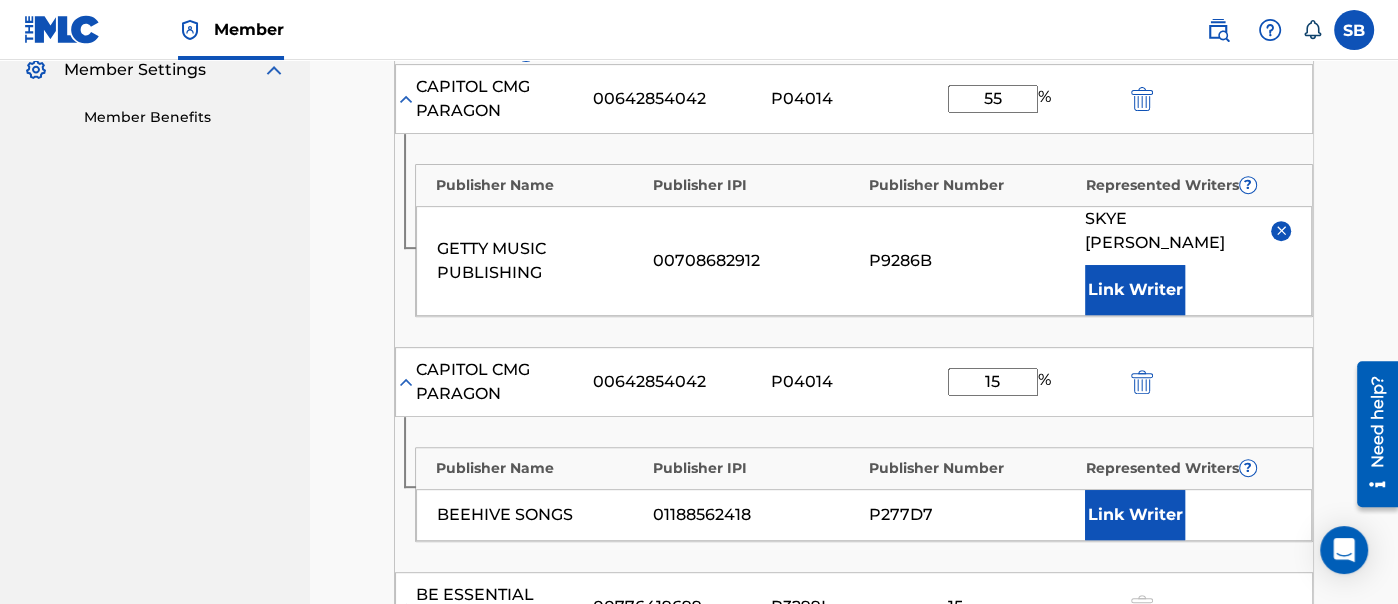 click on "Link Writer" at bounding box center (1135, 290) 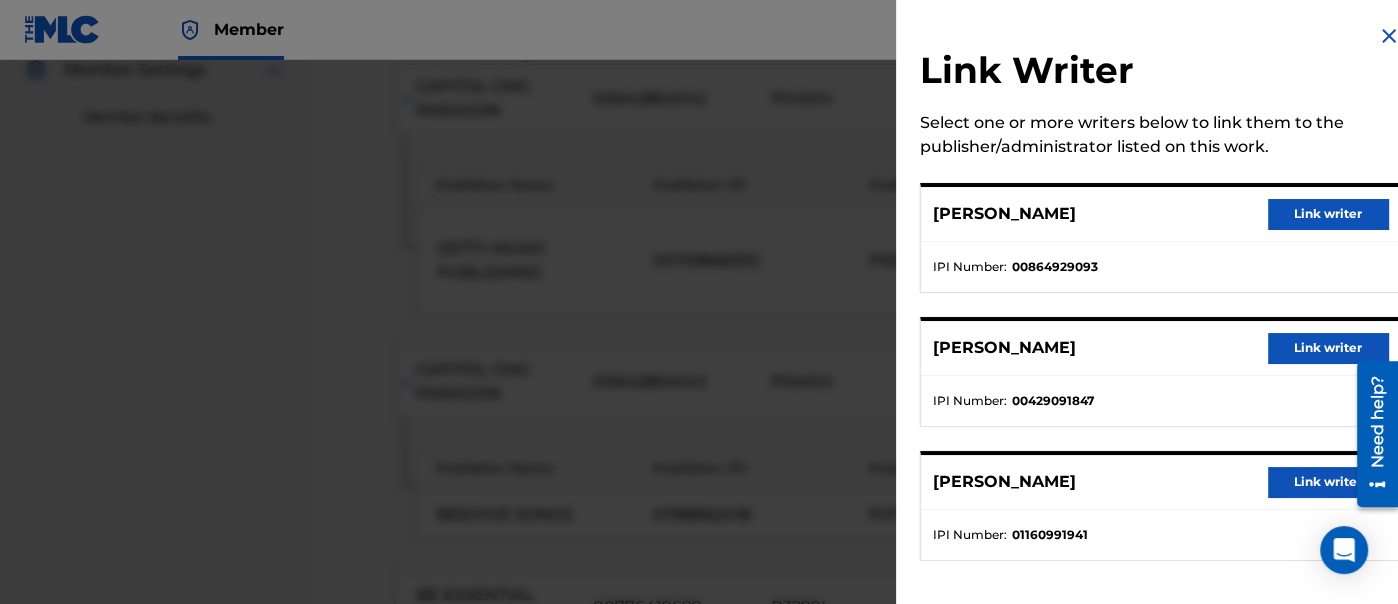 click on "Link writer" at bounding box center (1328, 214) 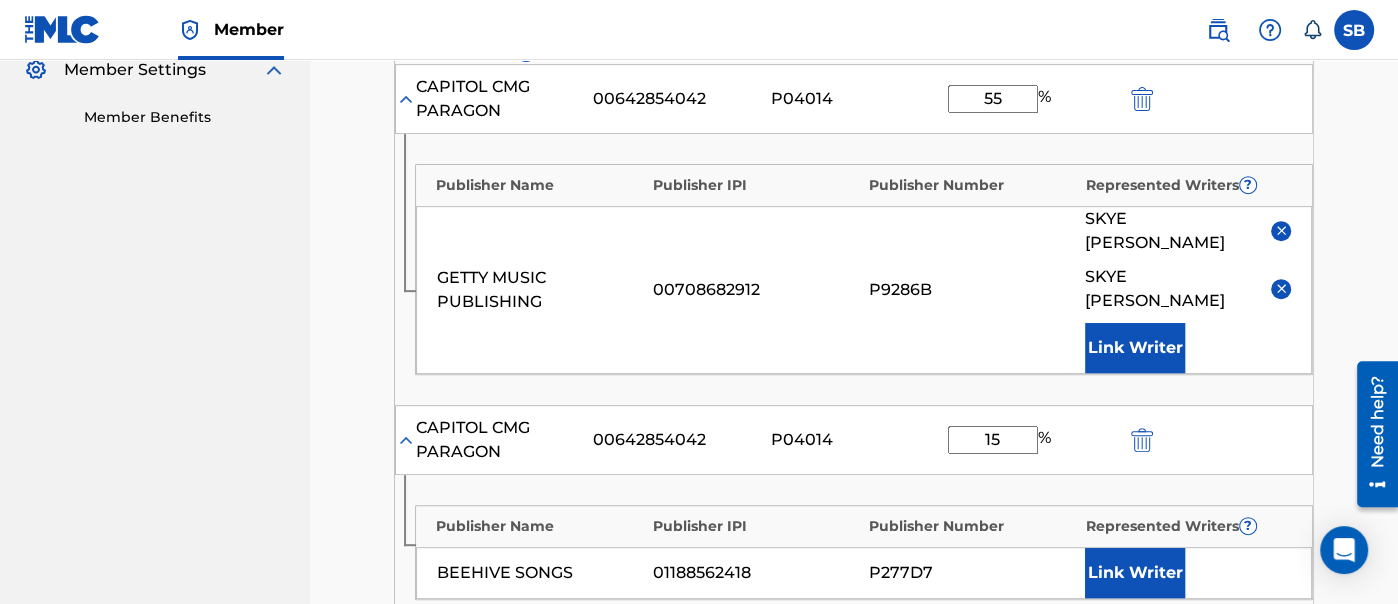 click at bounding box center (1281, 288) 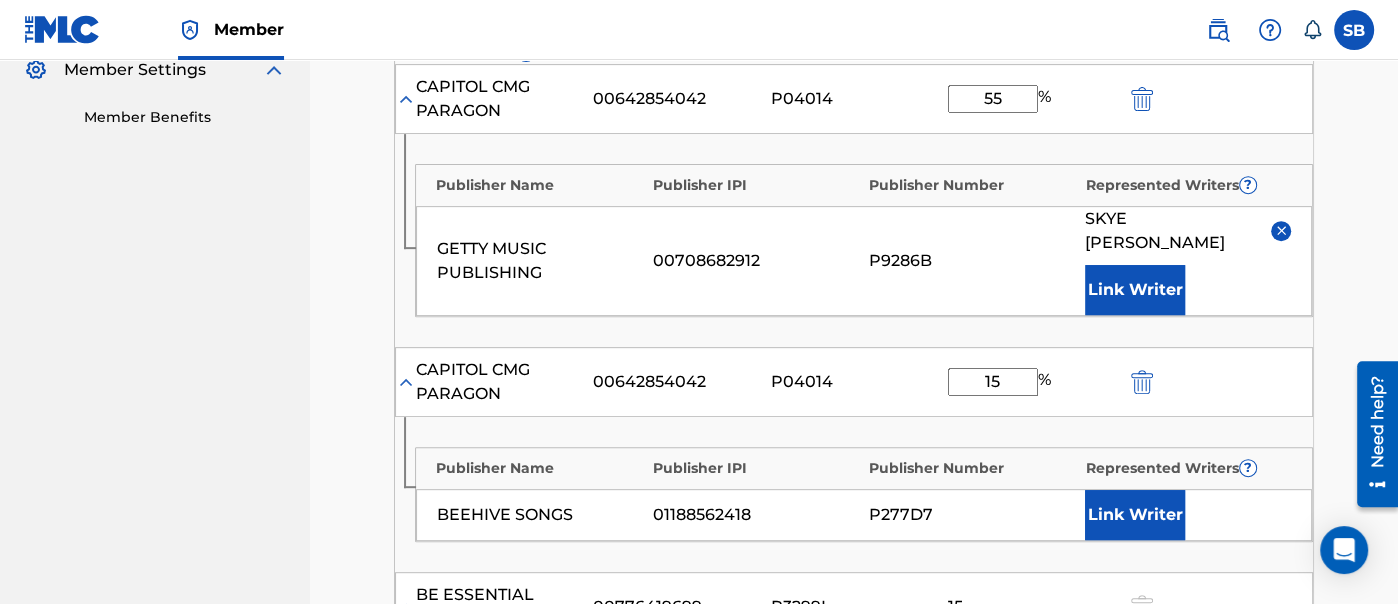 click on "Link Writer" at bounding box center [1135, 290] 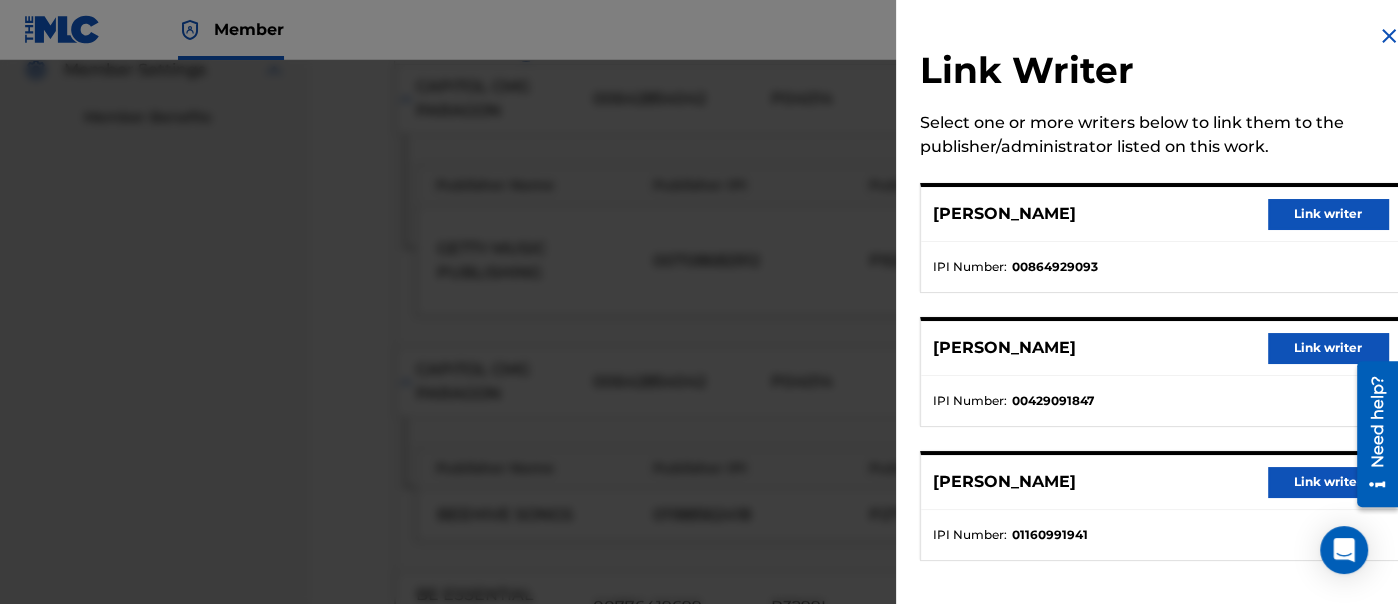 click on "Link writer" at bounding box center [1328, 348] 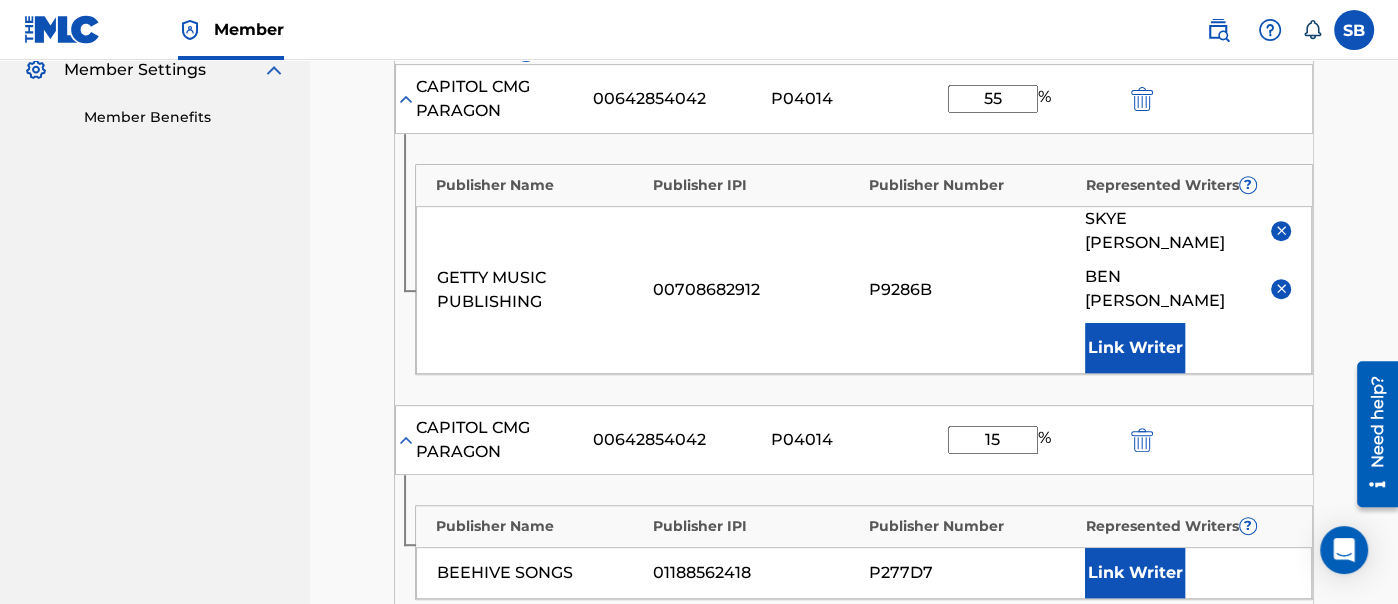 click on "Link Writer" at bounding box center [1135, 348] 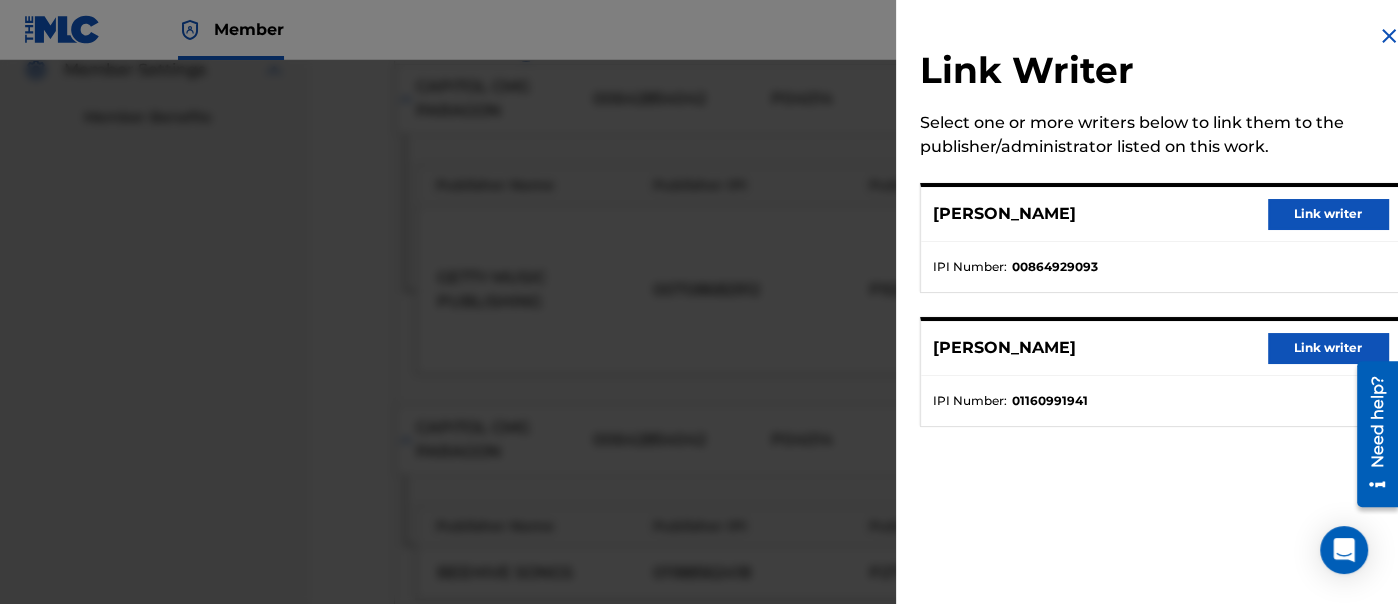 click on "Link writer" at bounding box center [1328, 348] 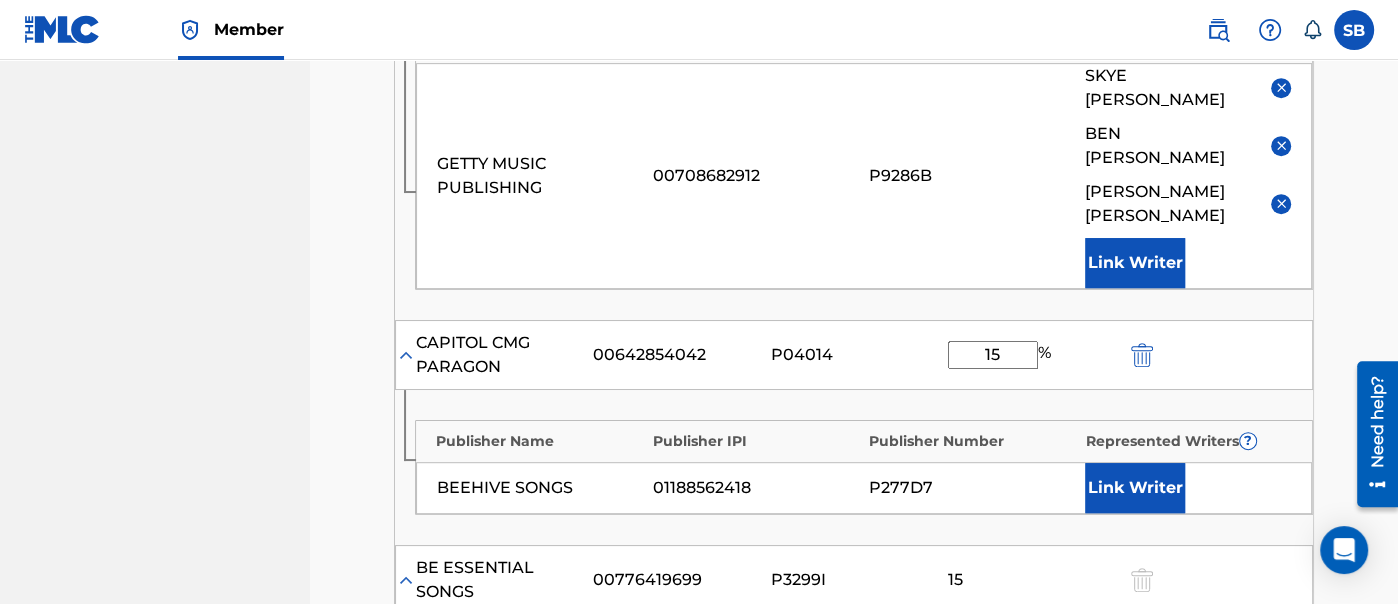 scroll, scrollTop: 692, scrollLeft: 0, axis: vertical 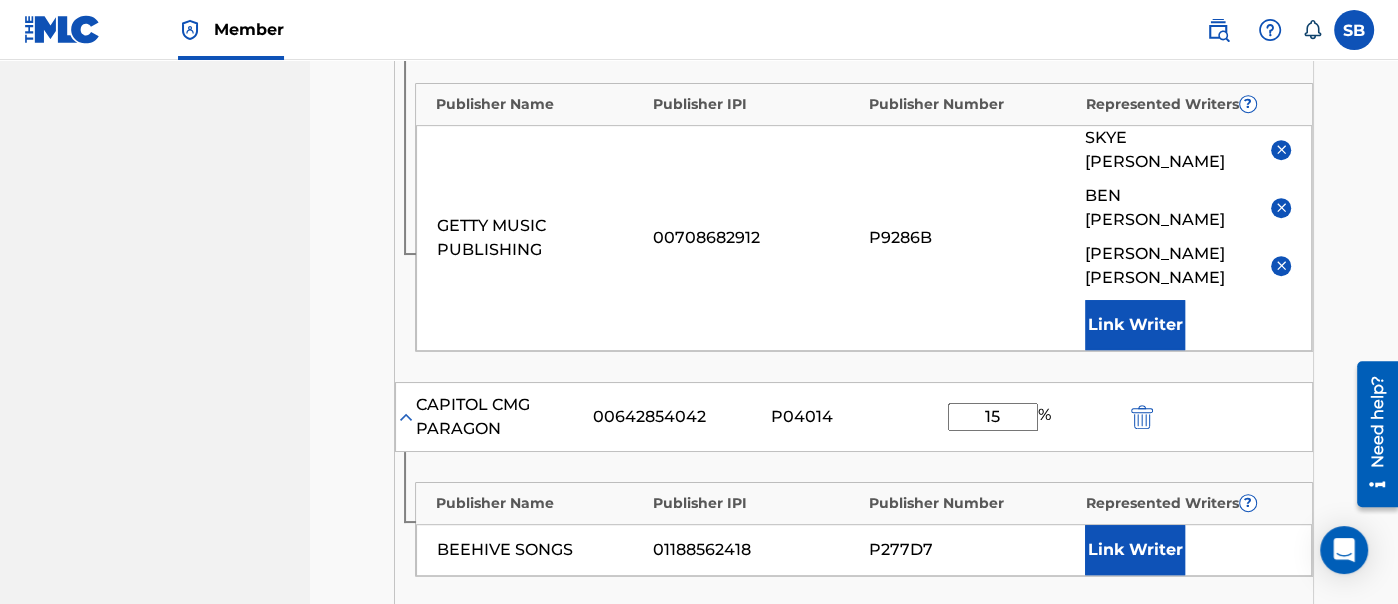 click on "Link Writer" at bounding box center [1135, 550] 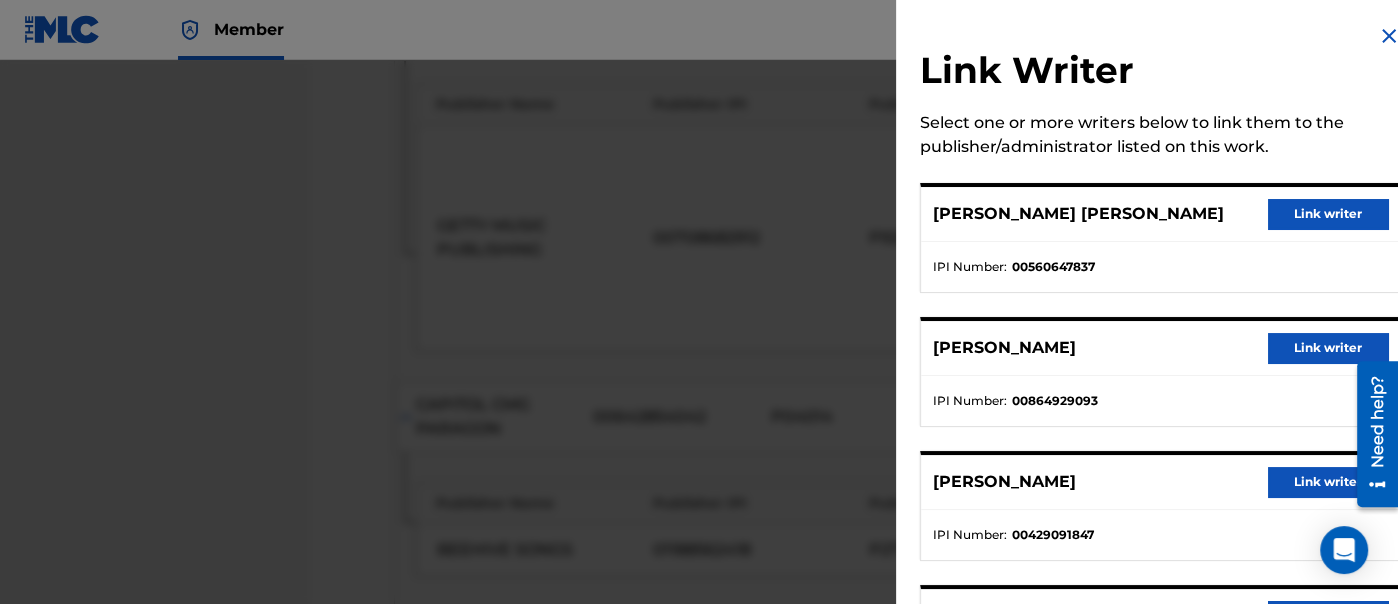 click on "Link writer" at bounding box center [1328, 482] 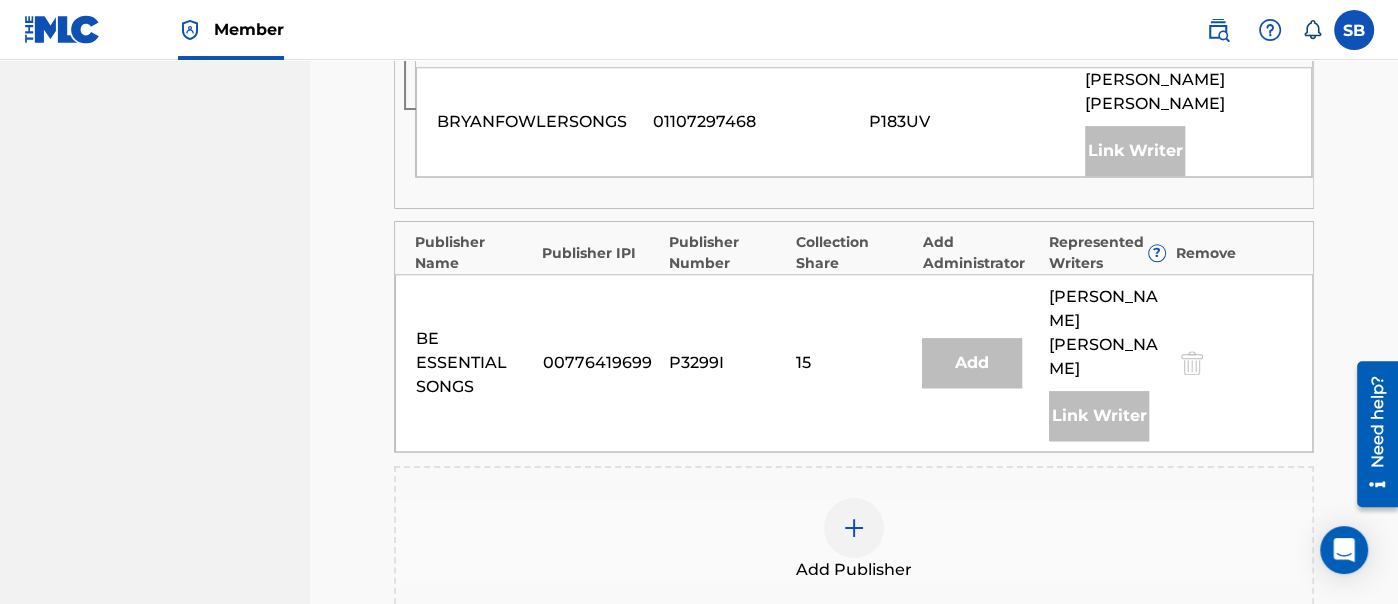 scroll, scrollTop: 1689, scrollLeft: 0, axis: vertical 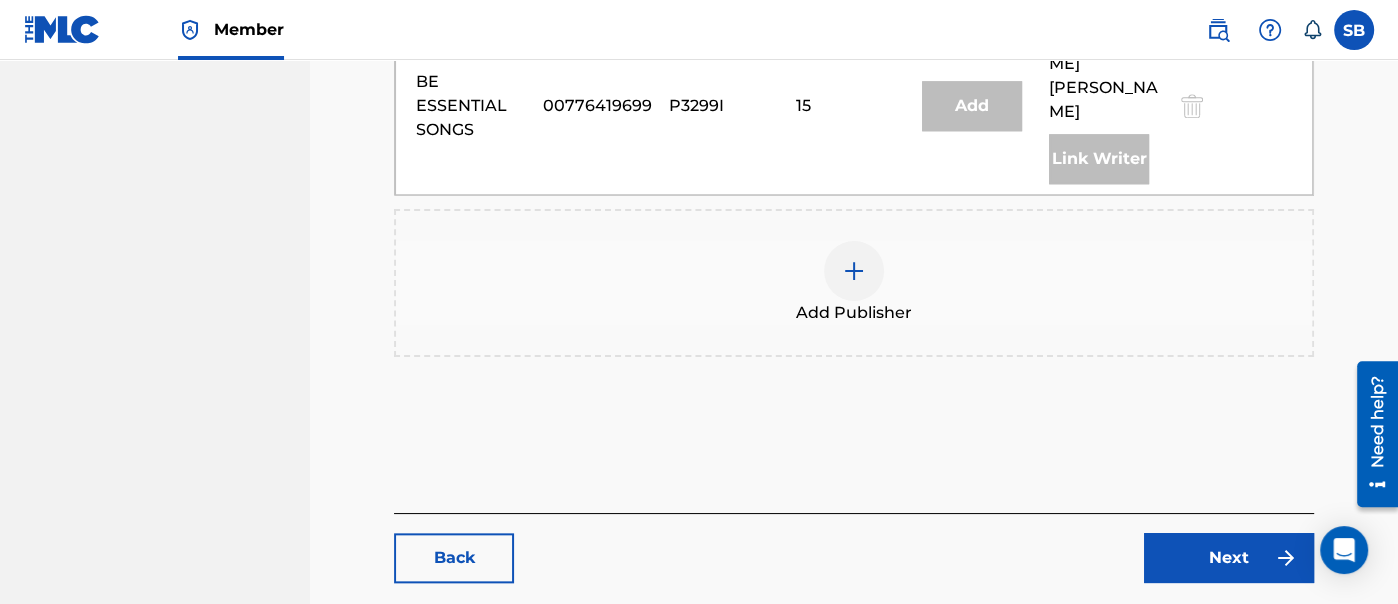 click on "Next" at bounding box center [1229, 558] 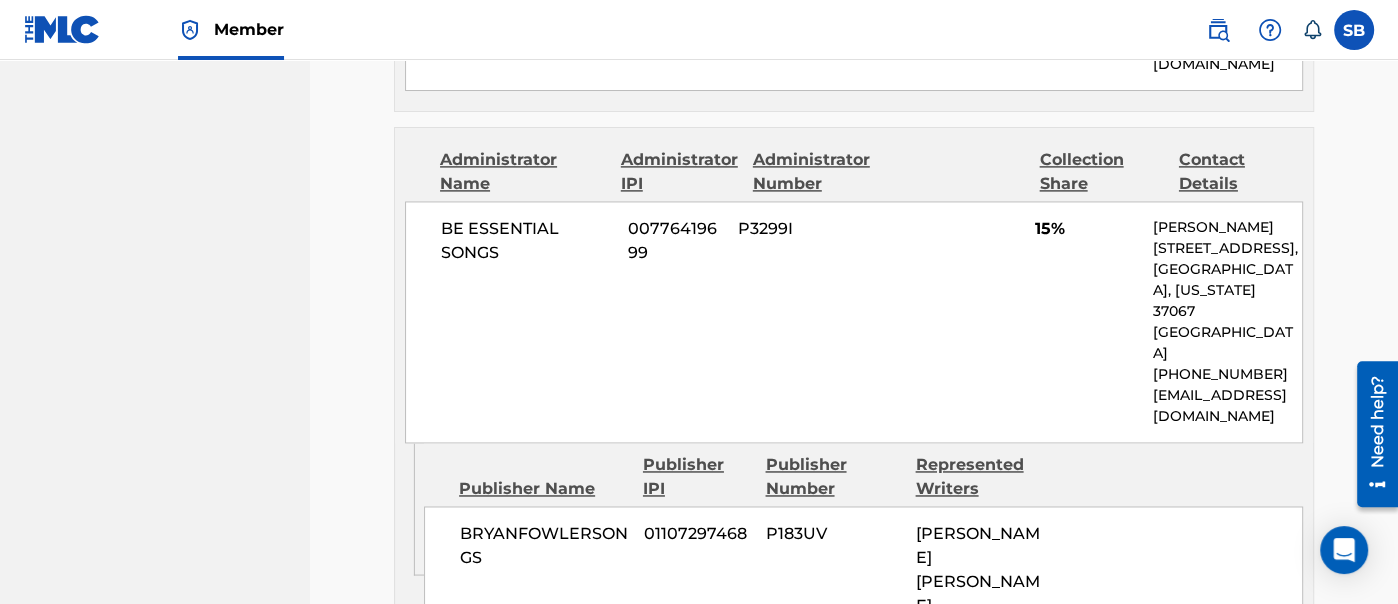 scroll, scrollTop: 2928, scrollLeft: 0, axis: vertical 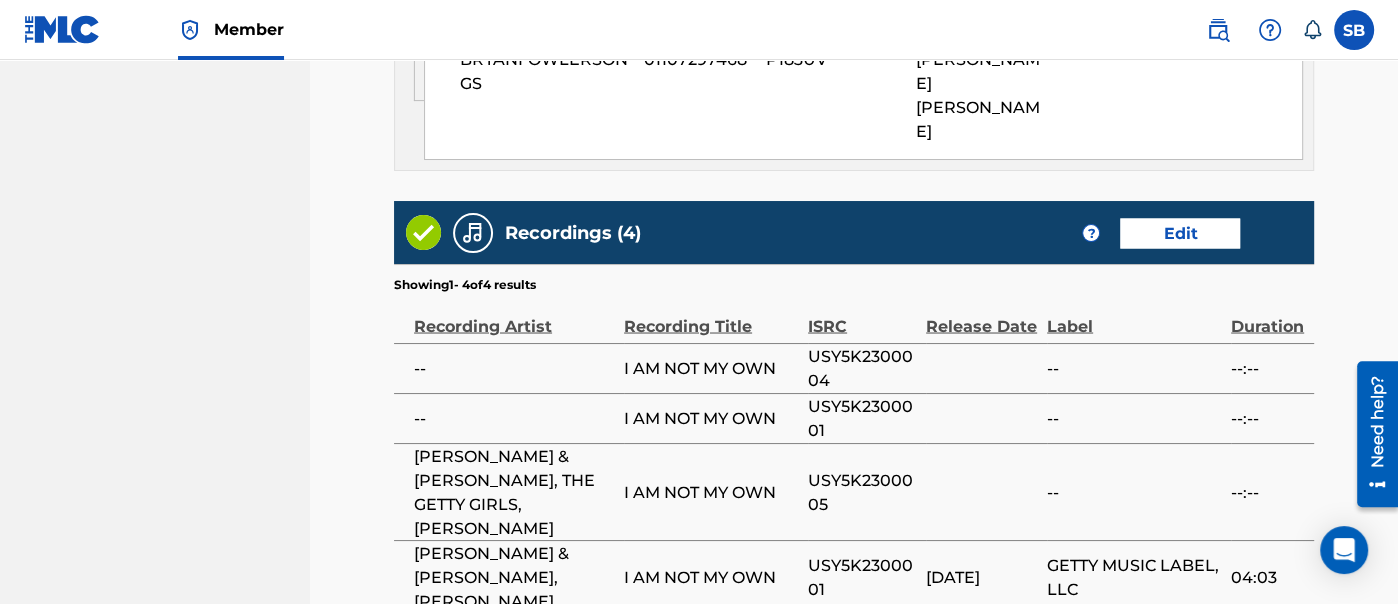 click on "Submit" at bounding box center (1229, 689) 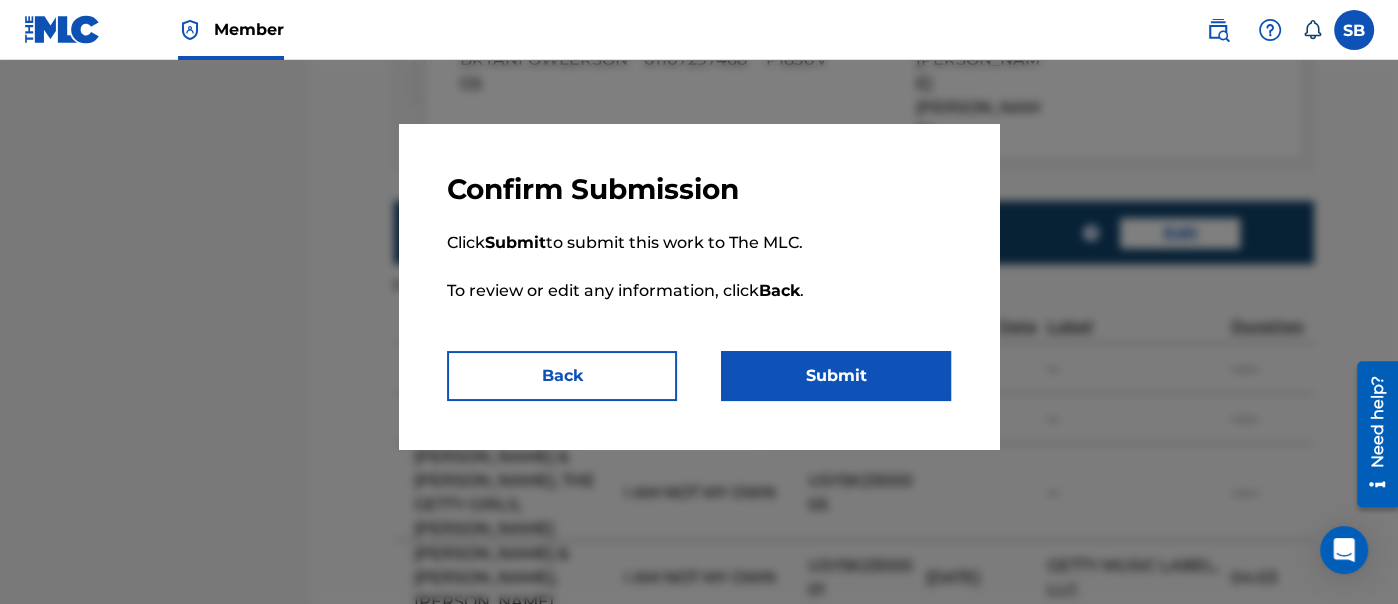 click on "Submit" at bounding box center (836, 376) 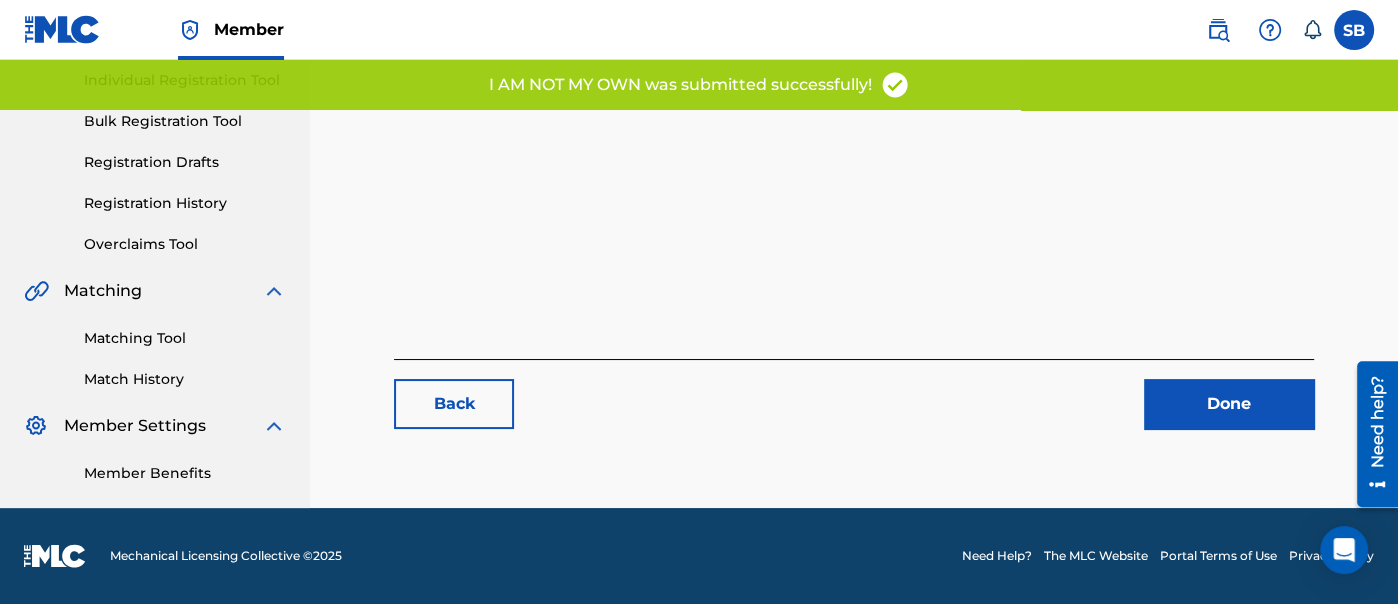 scroll, scrollTop: 0, scrollLeft: 0, axis: both 